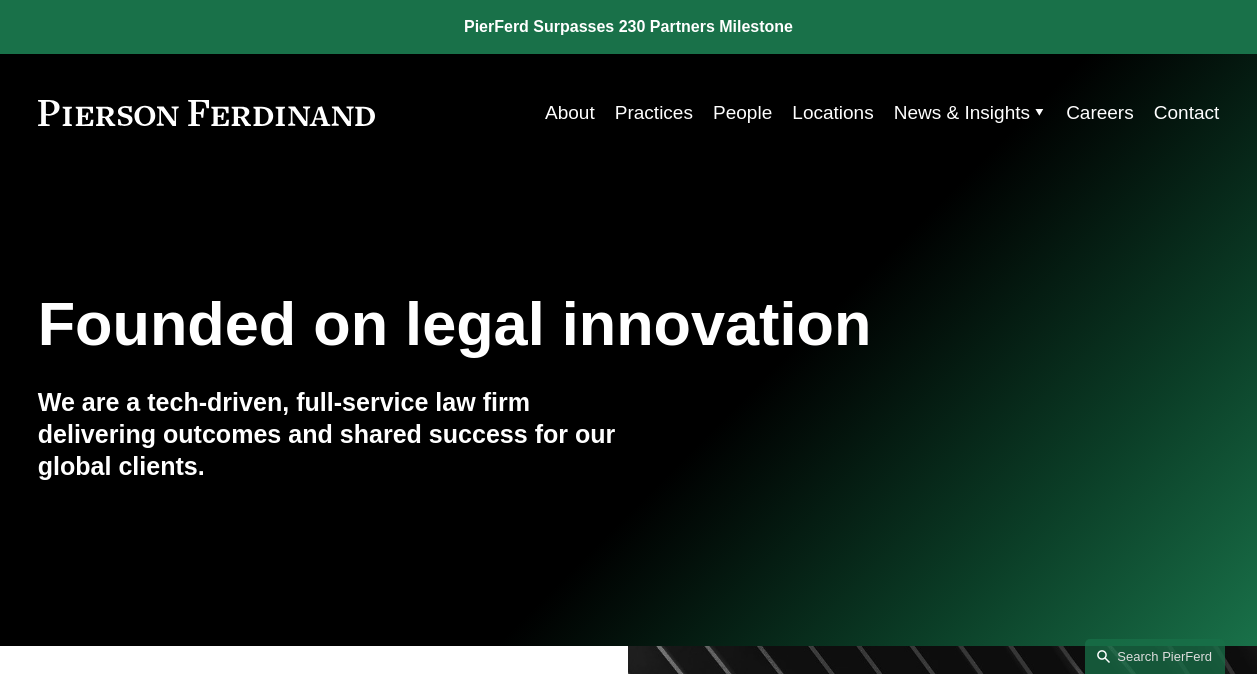 scroll, scrollTop: 0, scrollLeft: 0, axis: both 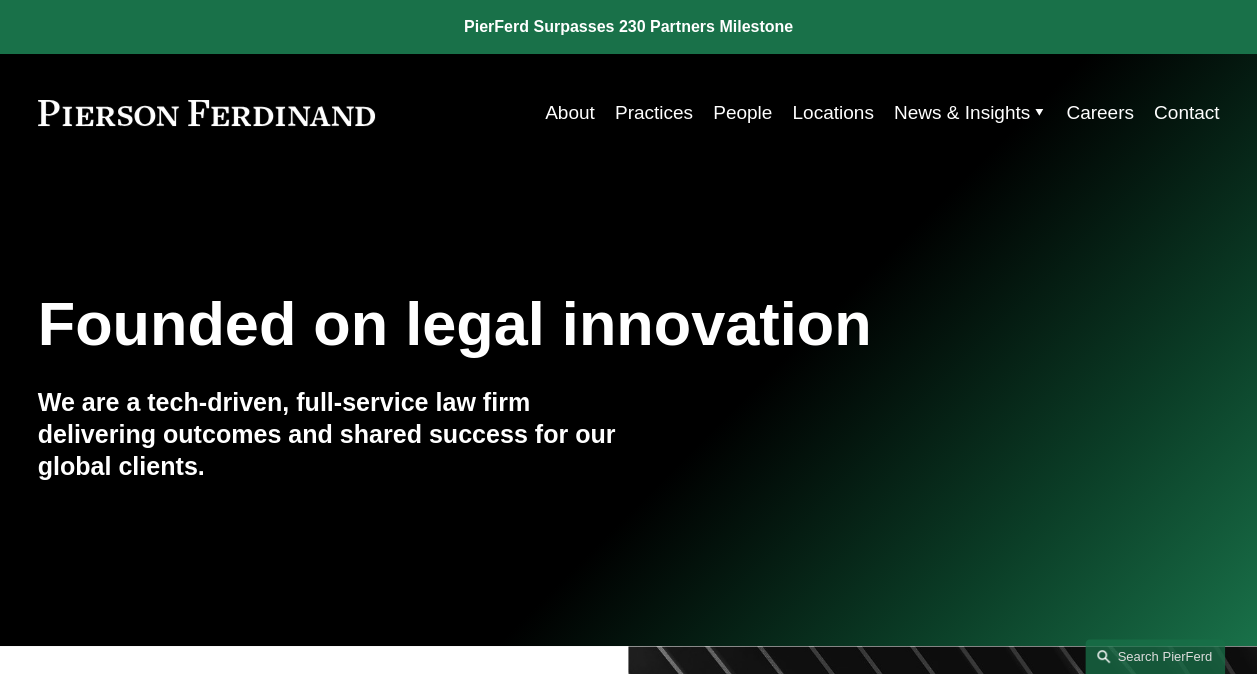 click on "Locations" at bounding box center [832, 113] 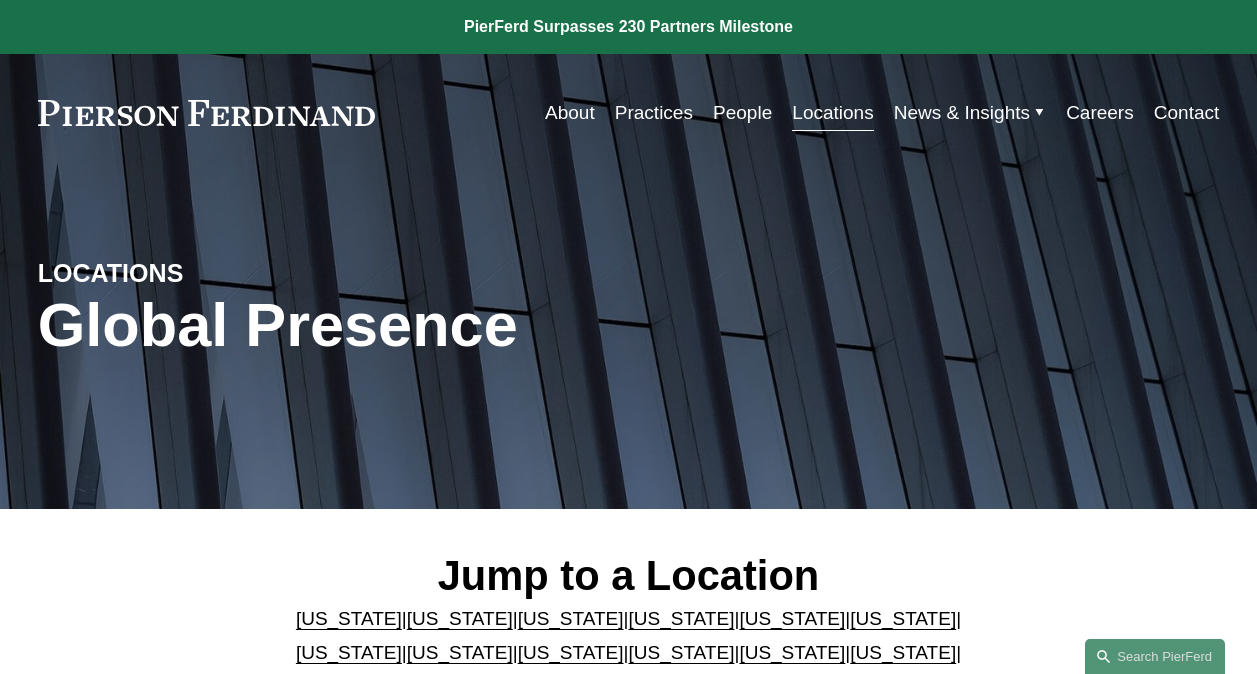scroll, scrollTop: 0, scrollLeft: 0, axis: both 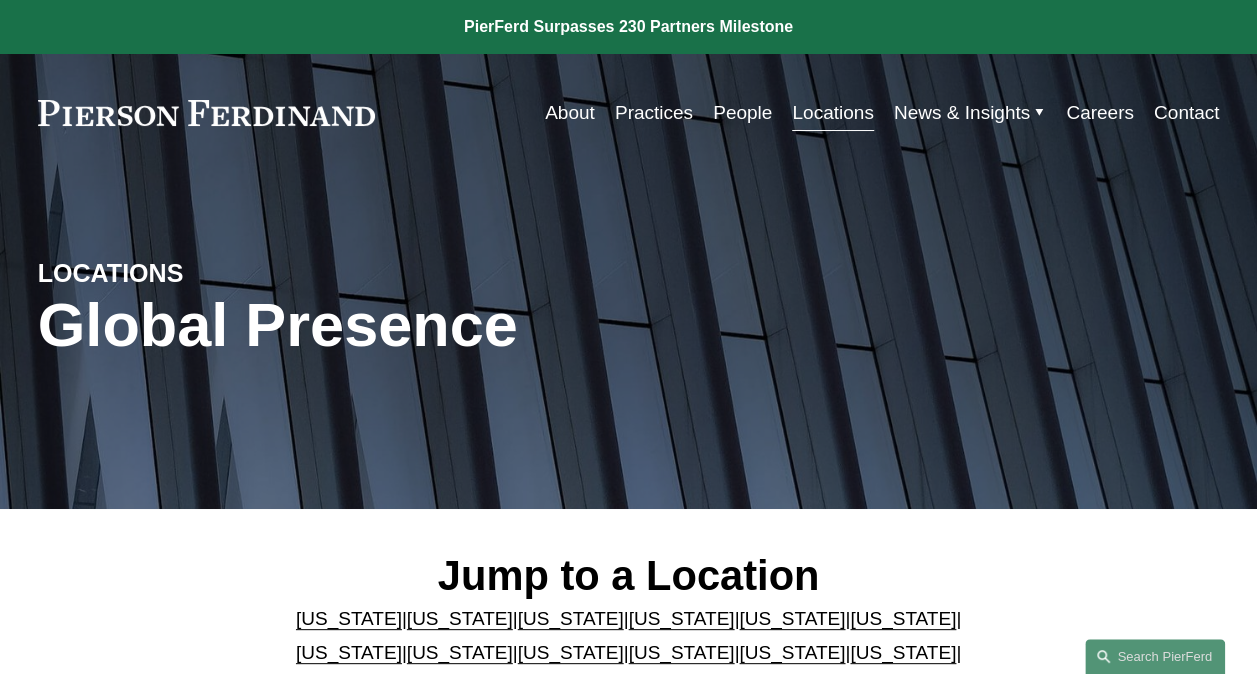 click on "[US_STATE]" at bounding box center [903, 618] 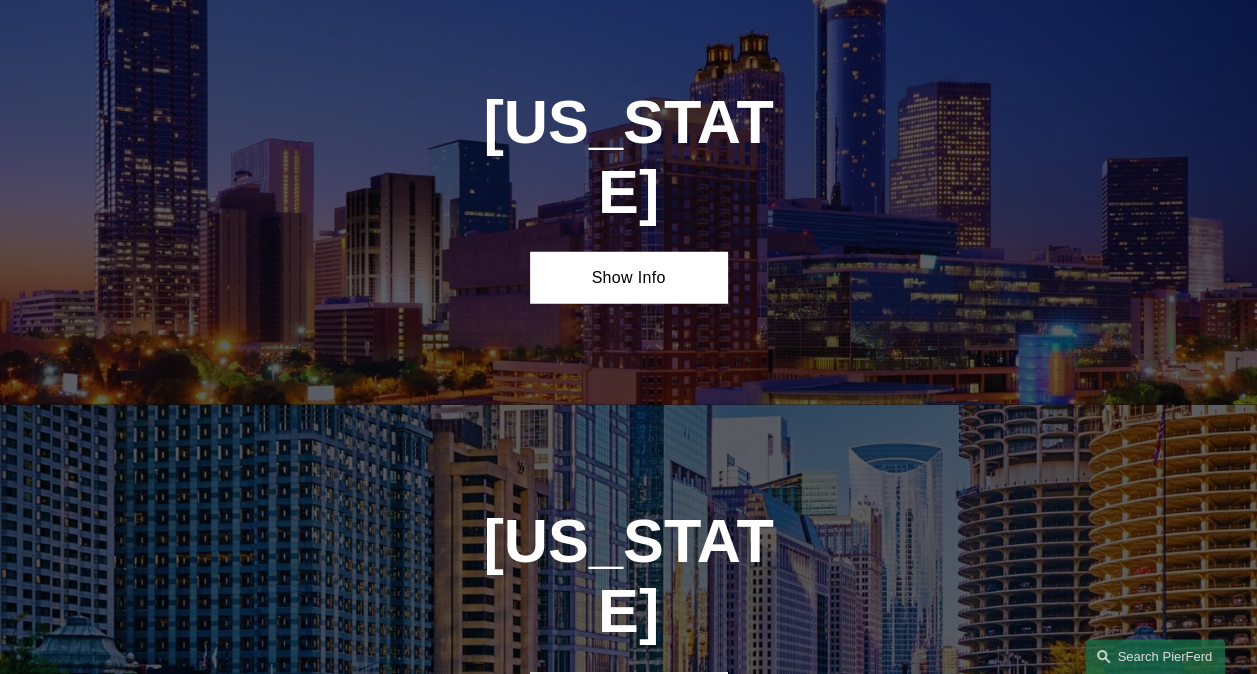 scroll, scrollTop: 2584, scrollLeft: 0, axis: vertical 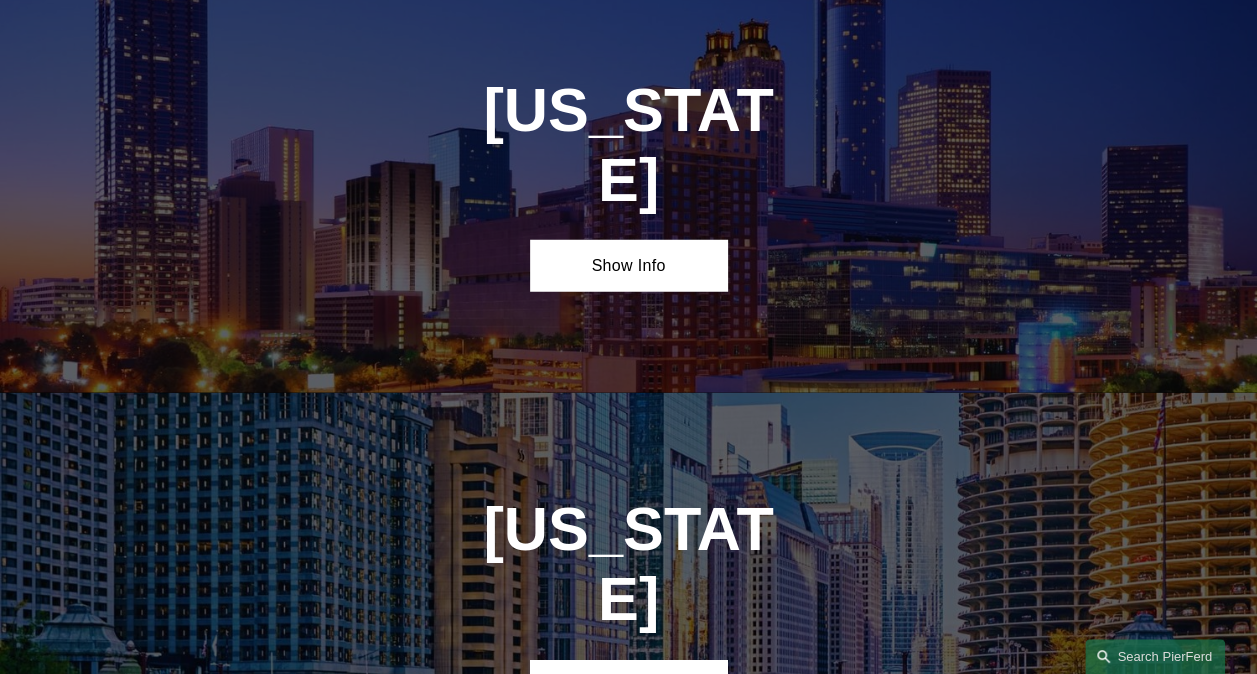 click on "Show Info" at bounding box center [628, 265] 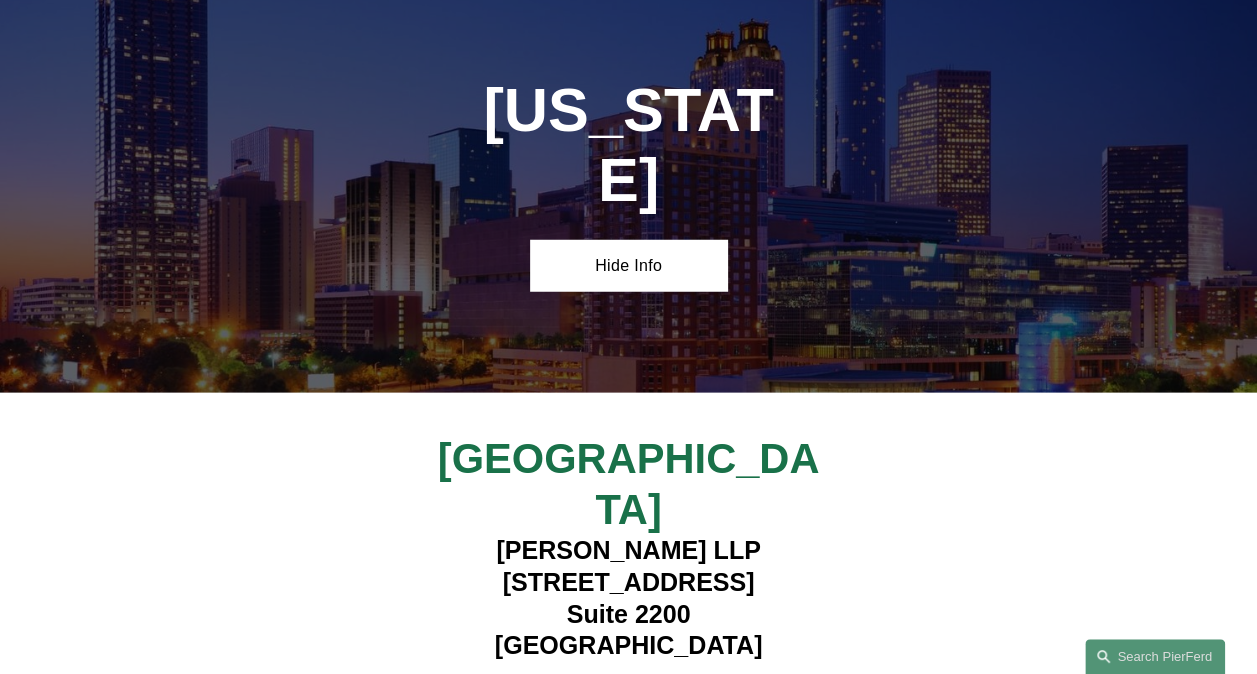 click on "View Lawyers" at bounding box center (620, 687) 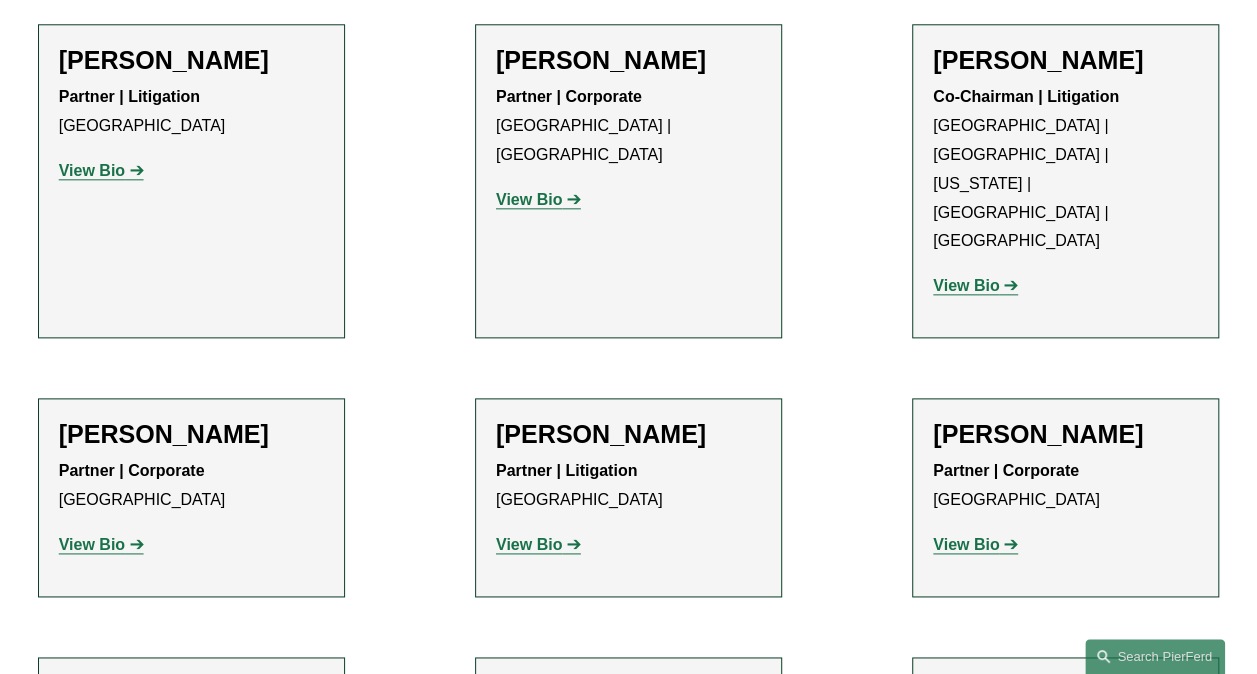 scroll, scrollTop: 1100, scrollLeft: 0, axis: vertical 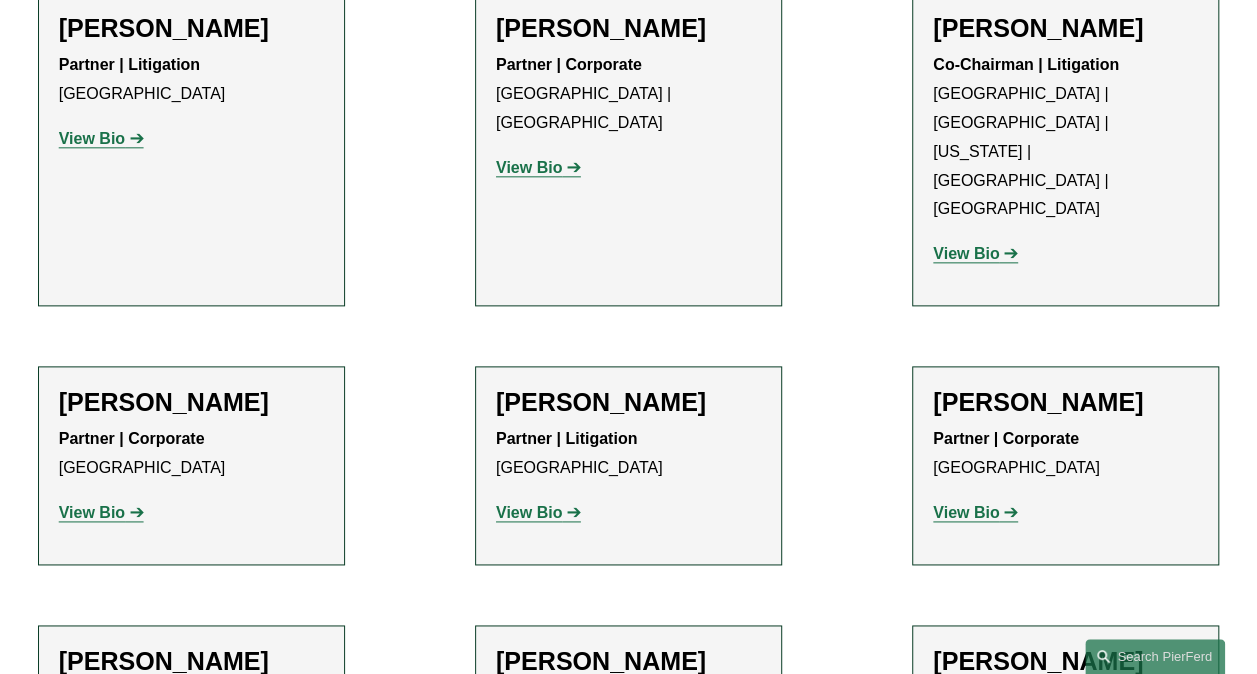 click on "View Bio" 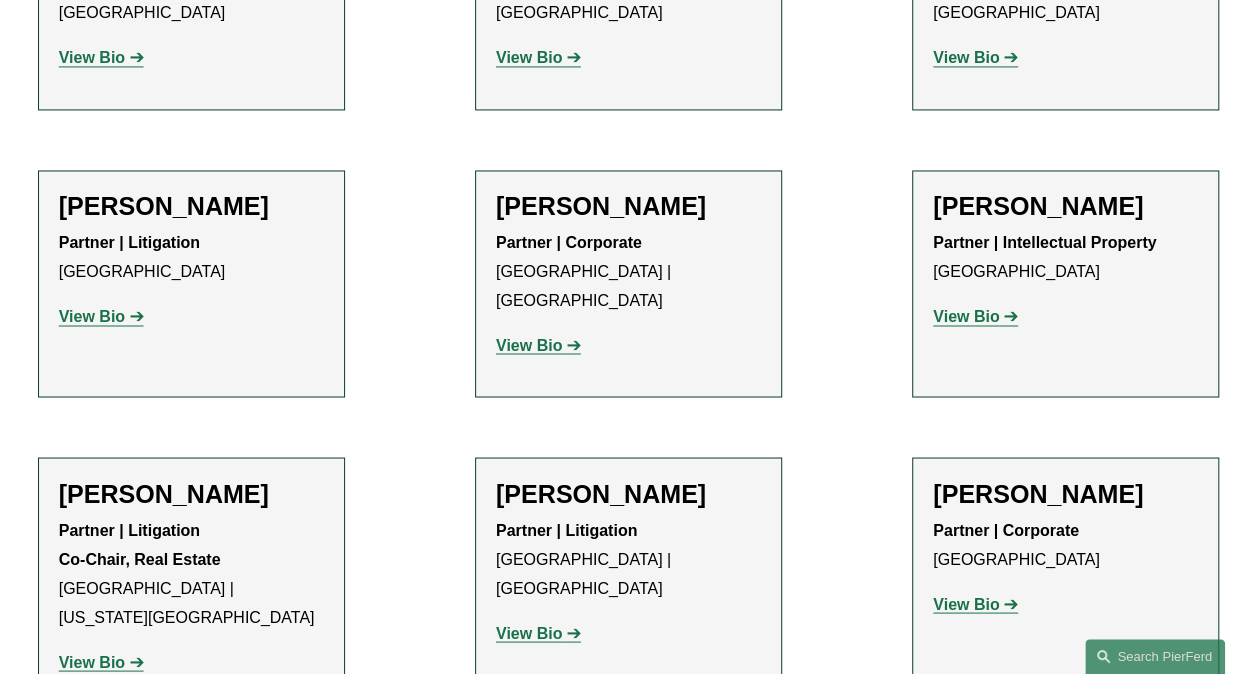 scroll, scrollTop: 1600, scrollLeft: 0, axis: vertical 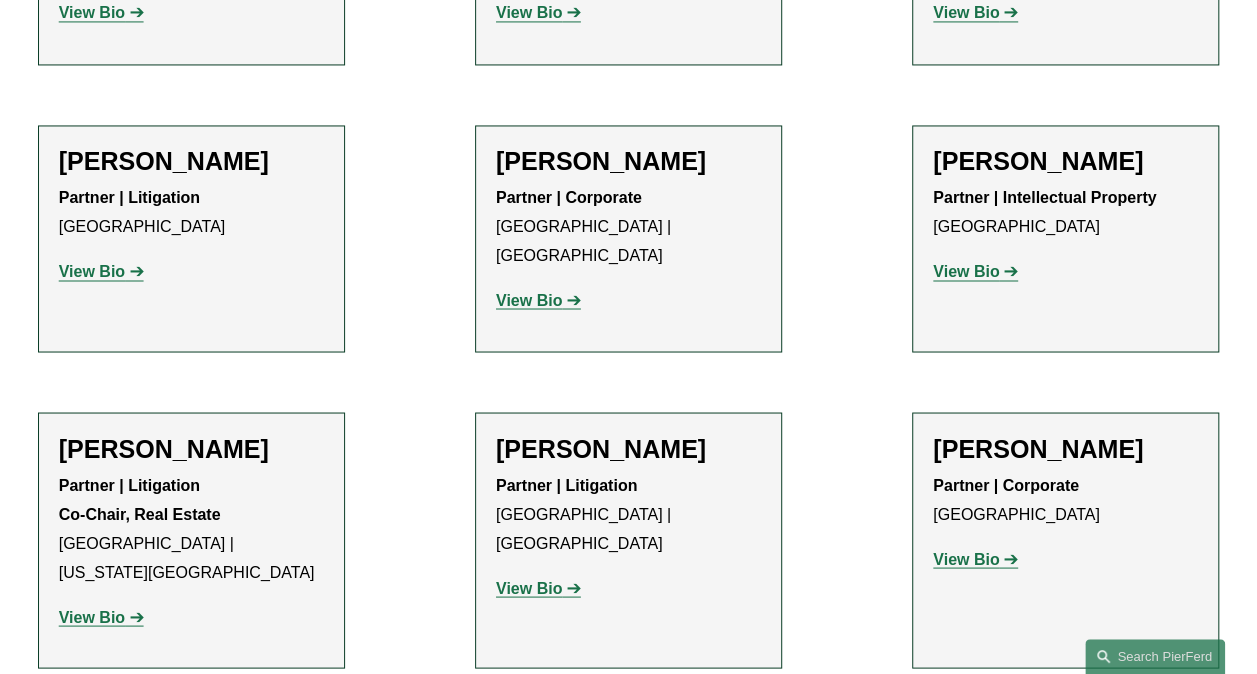 click on "View Bio" 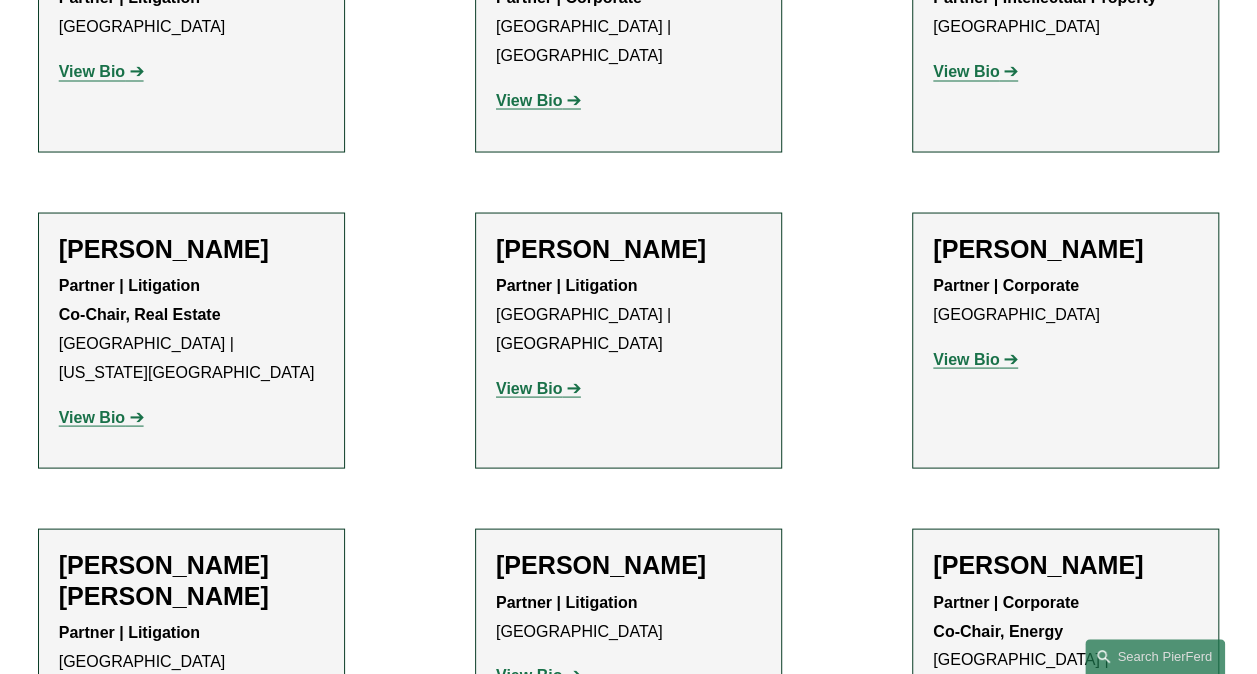 scroll, scrollTop: 1900, scrollLeft: 0, axis: vertical 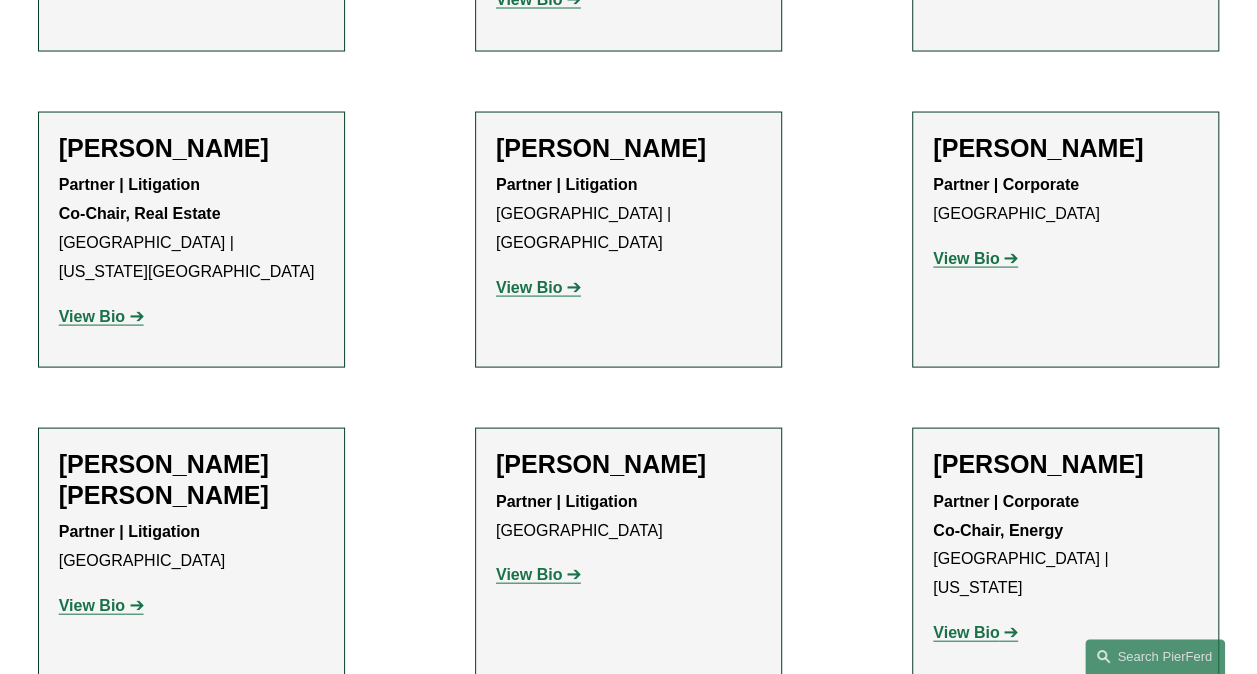 click on "View Bio" 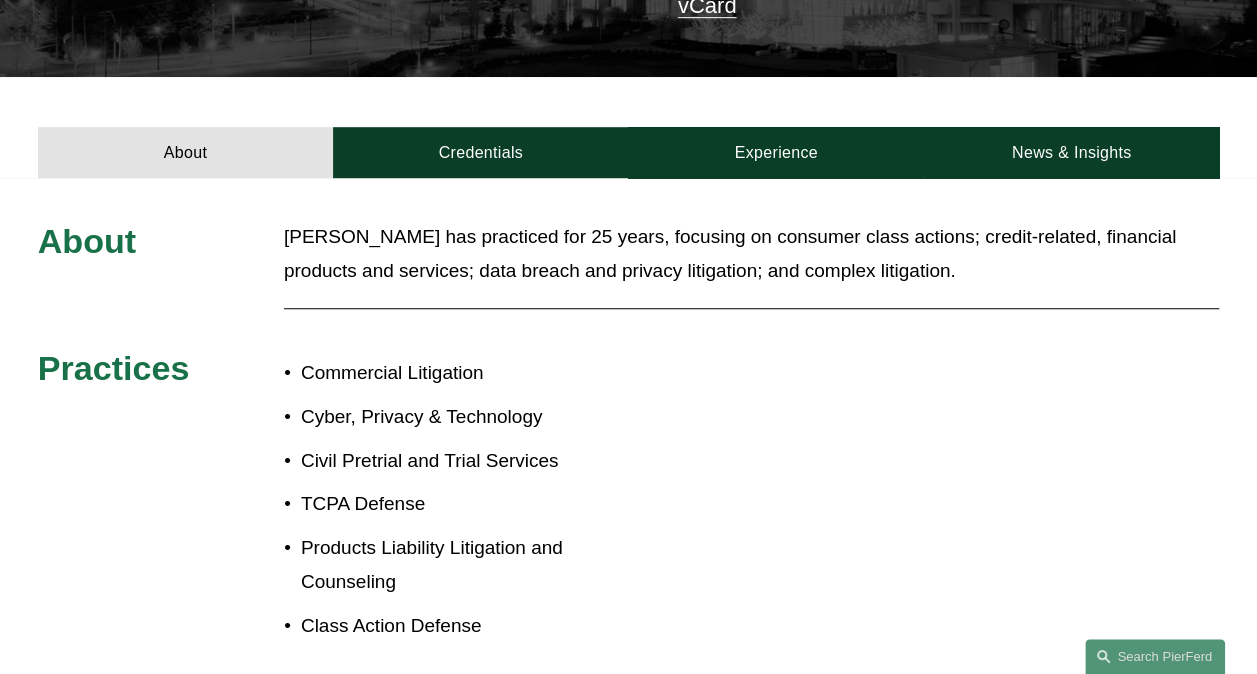 scroll, scrollTop: 600, scrollLeft: 0, axis: vertical 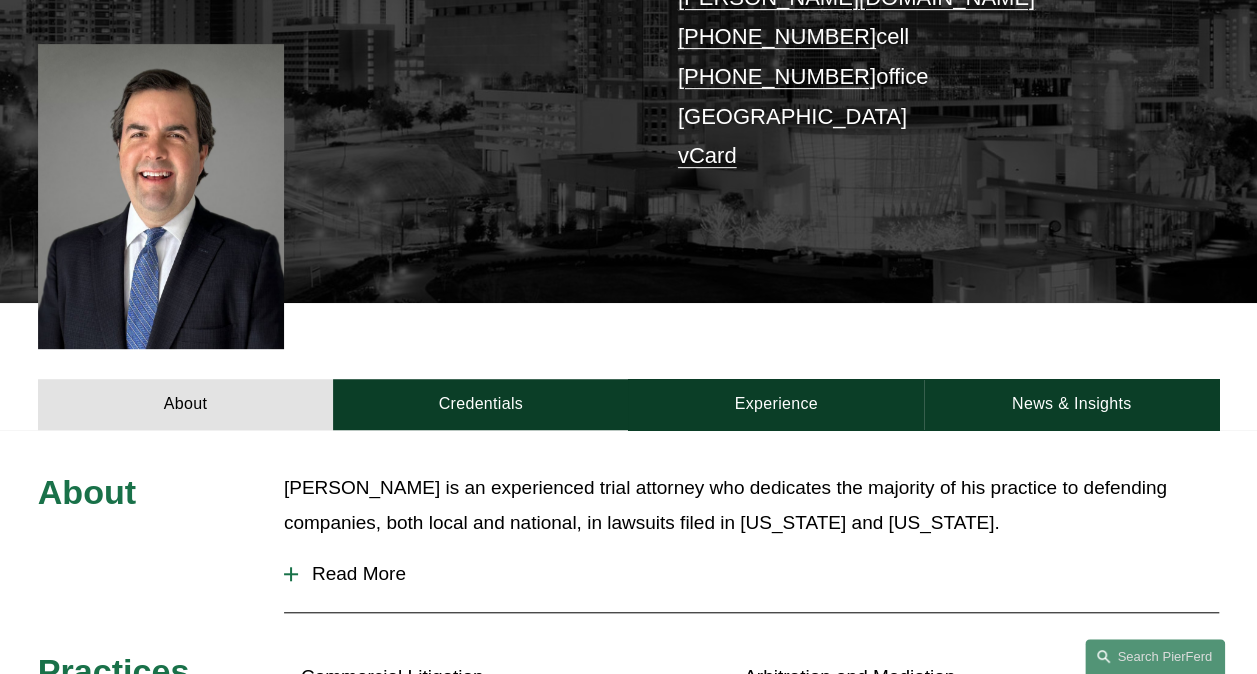 click on "Read More" at bounding box center (758, 574) 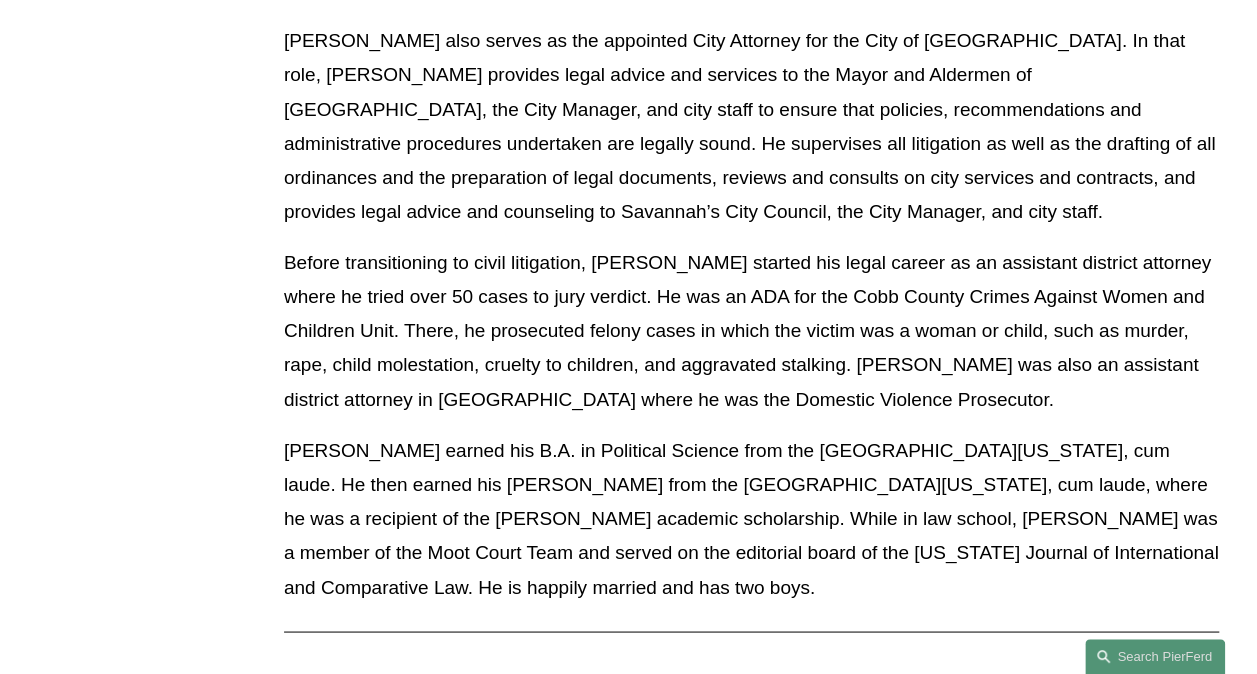 scroll, scrollTop: 1300, scrollLeft: 0, axis: vertical 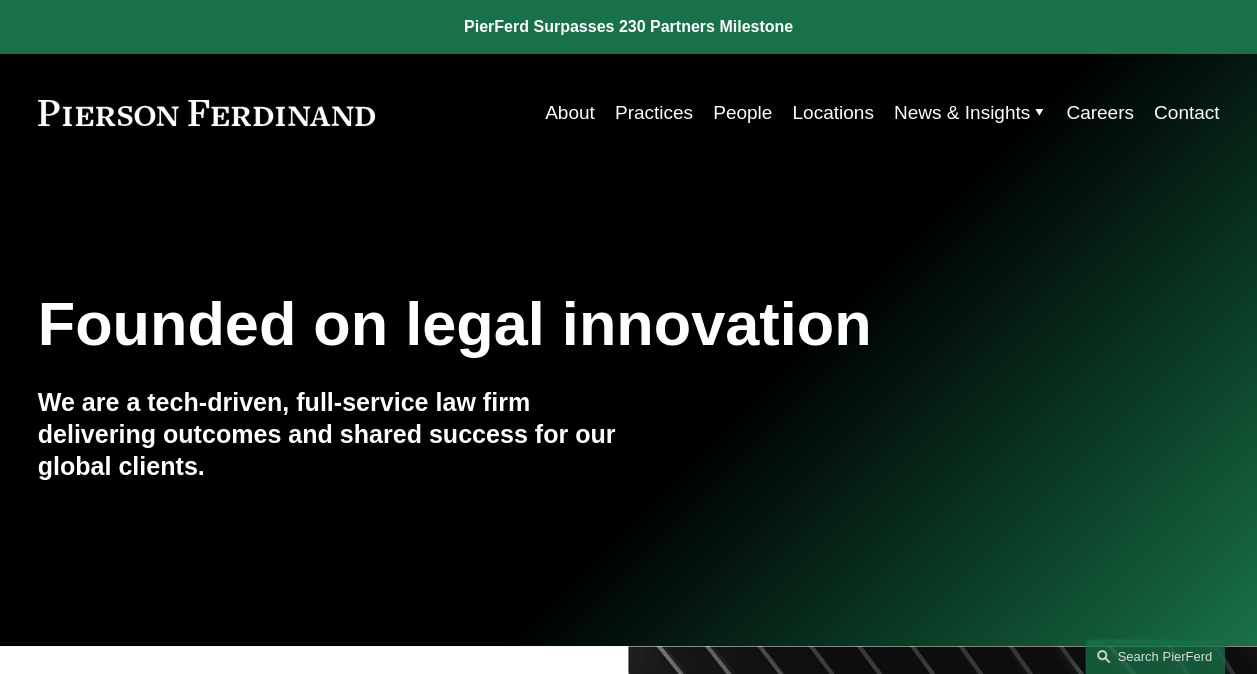click on "Locations" at bounding box center (832, 113) 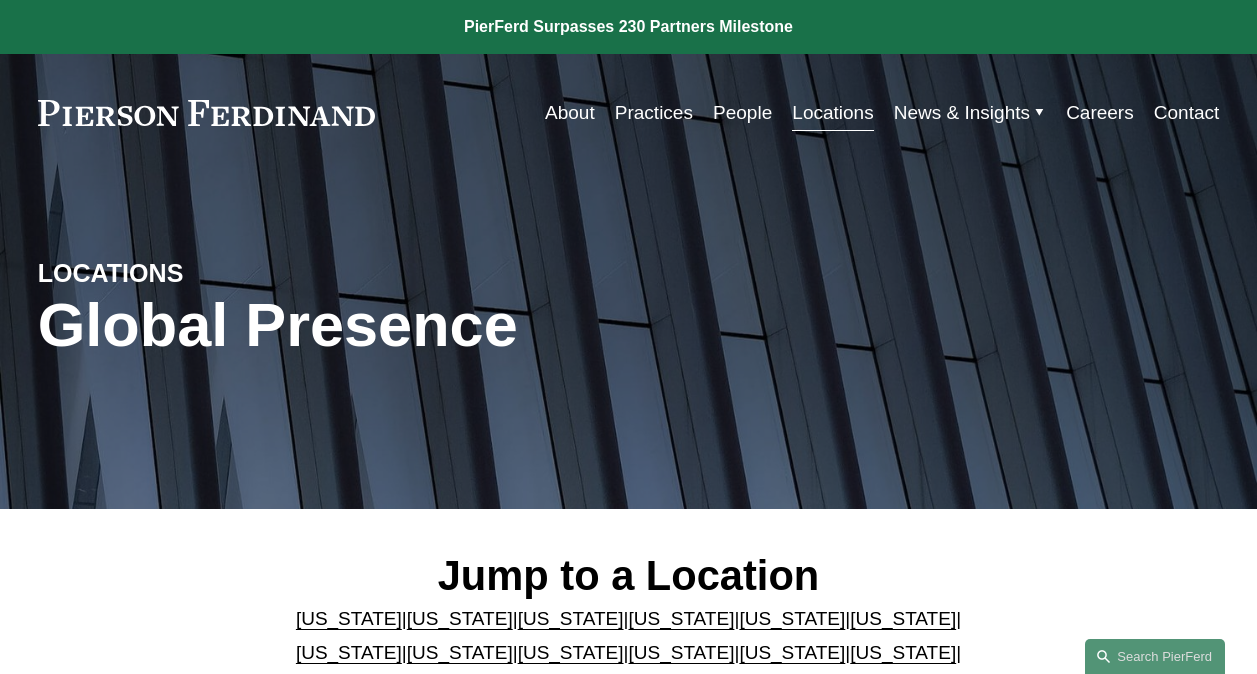 scroll, scrollTop: 0, scrollLeft: 0, axis: both 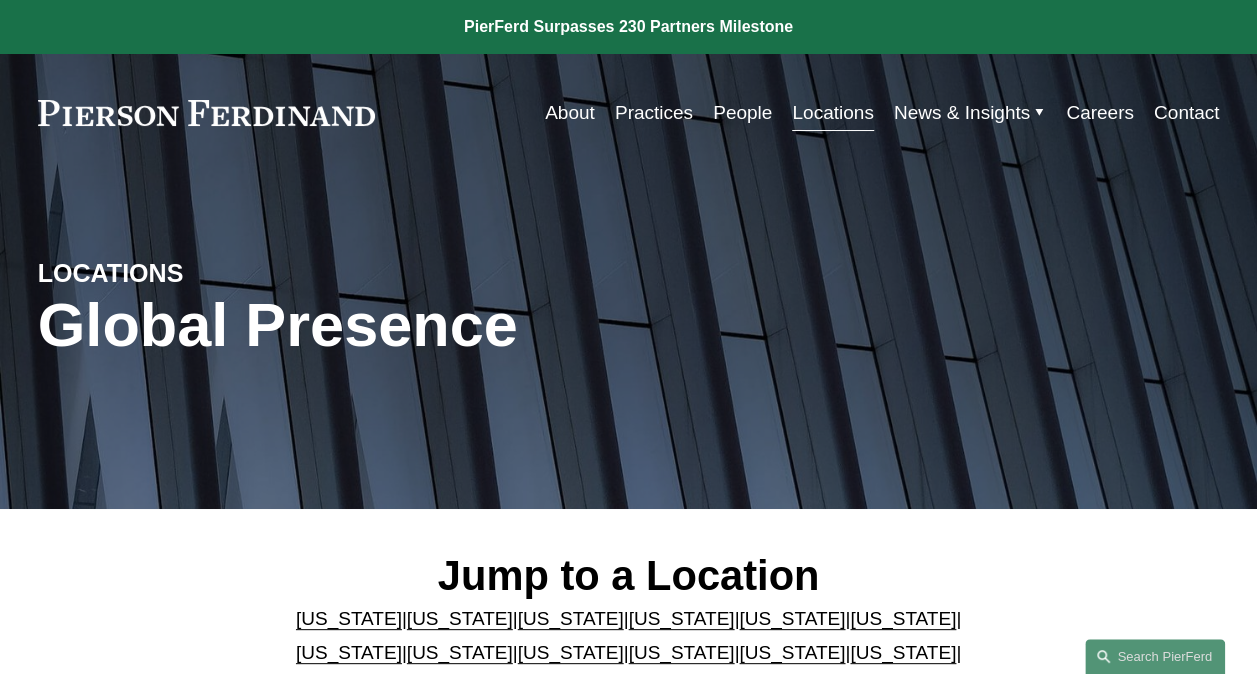 click on "[US_STATE]" at bounding box center [903, 618] 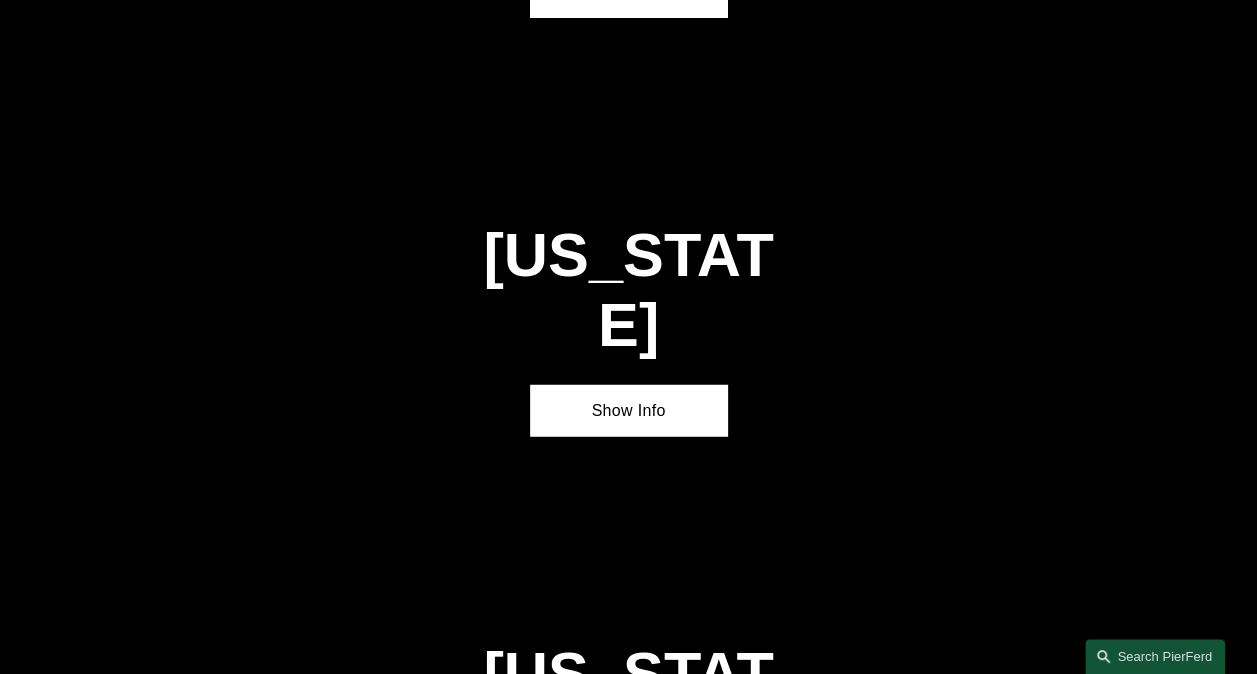 scroll, scrollTop: 2584, scrollLeft: 0, axis: vertical 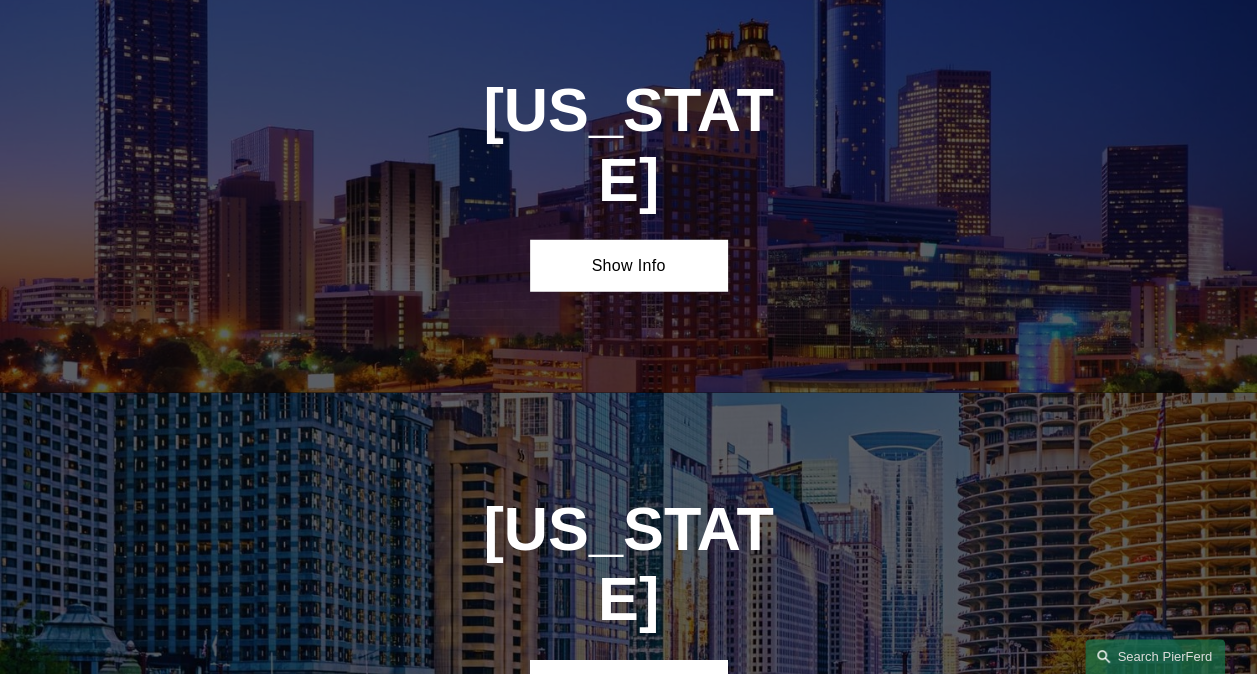 click on "Show Info" at bounding box center [628, 265] 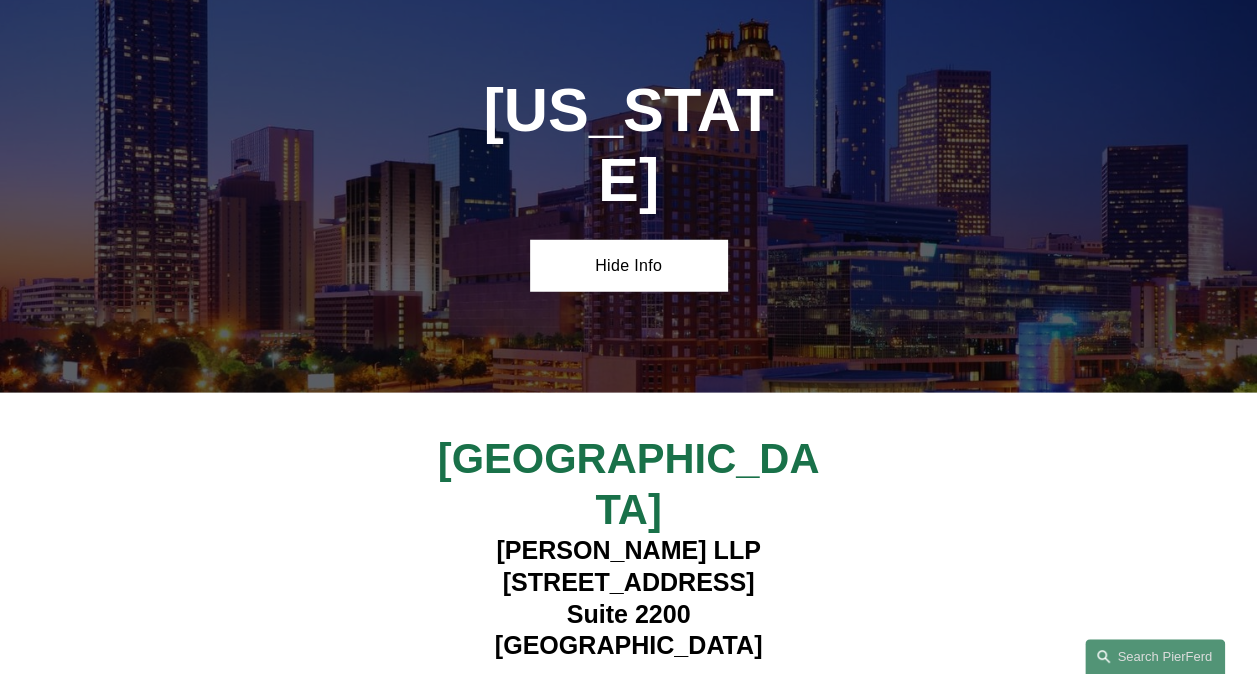 click on "View Lawyers" at bounding box center (620, 687) 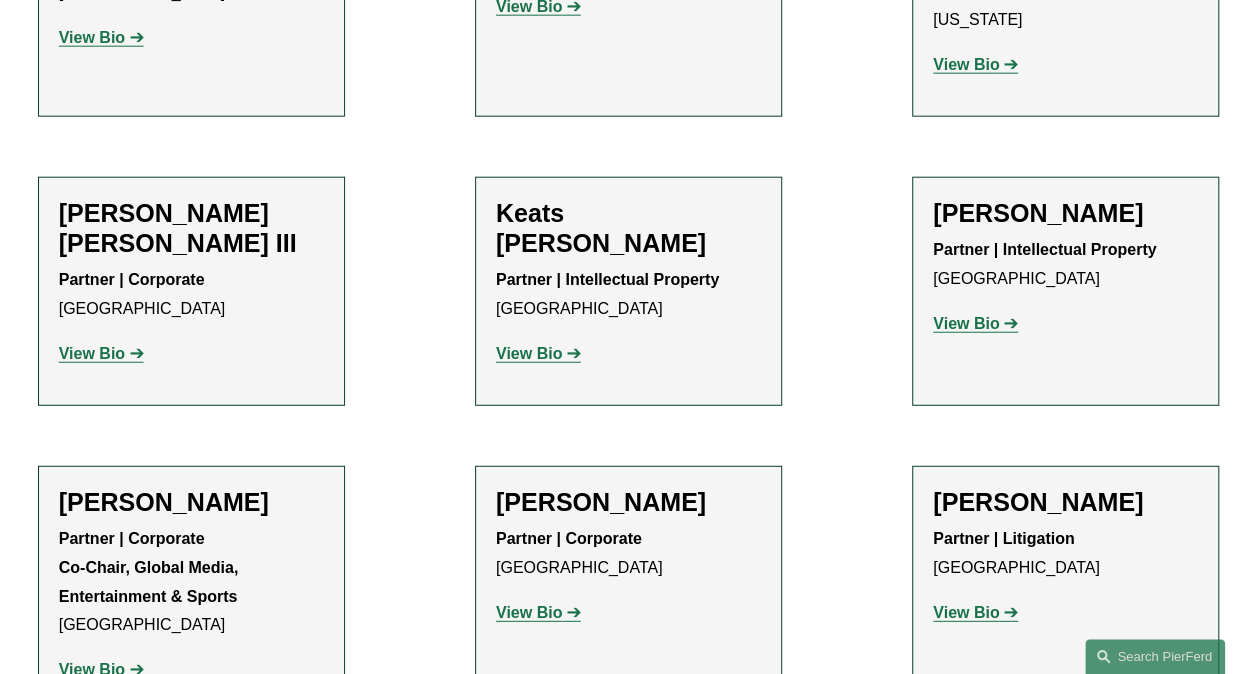 scroll, scrollTop: 2500, scrollLeft: 0, axis: vertical 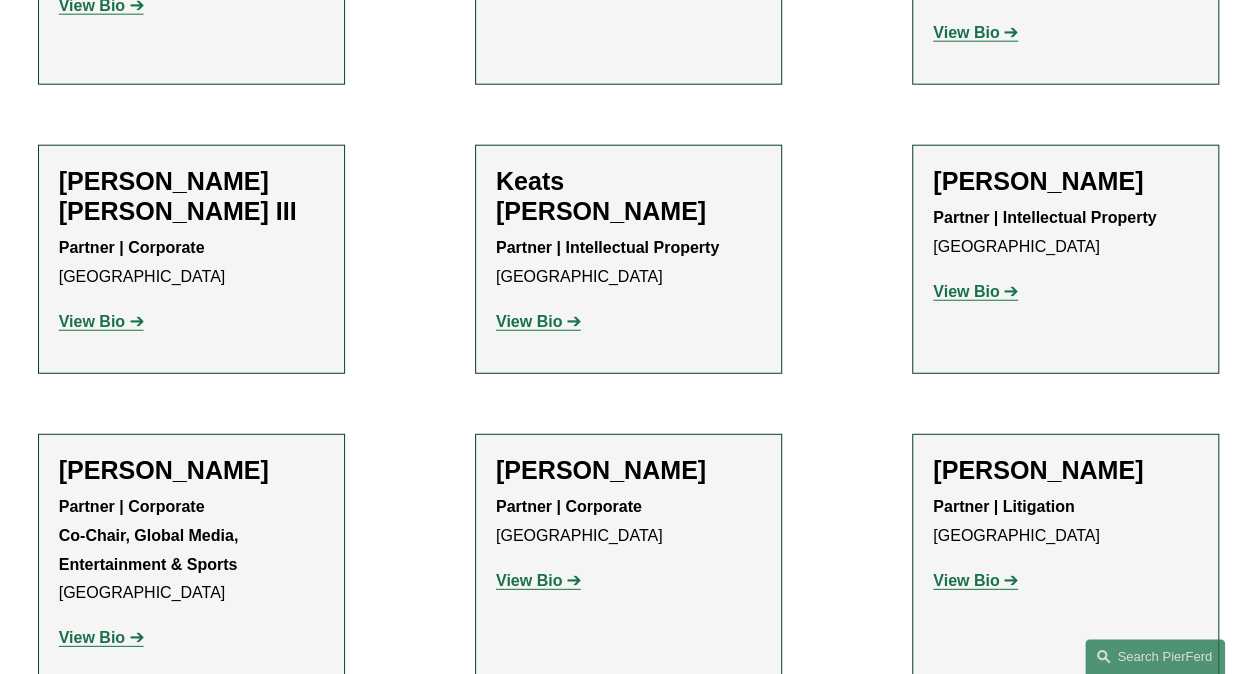 click on "View Bio" 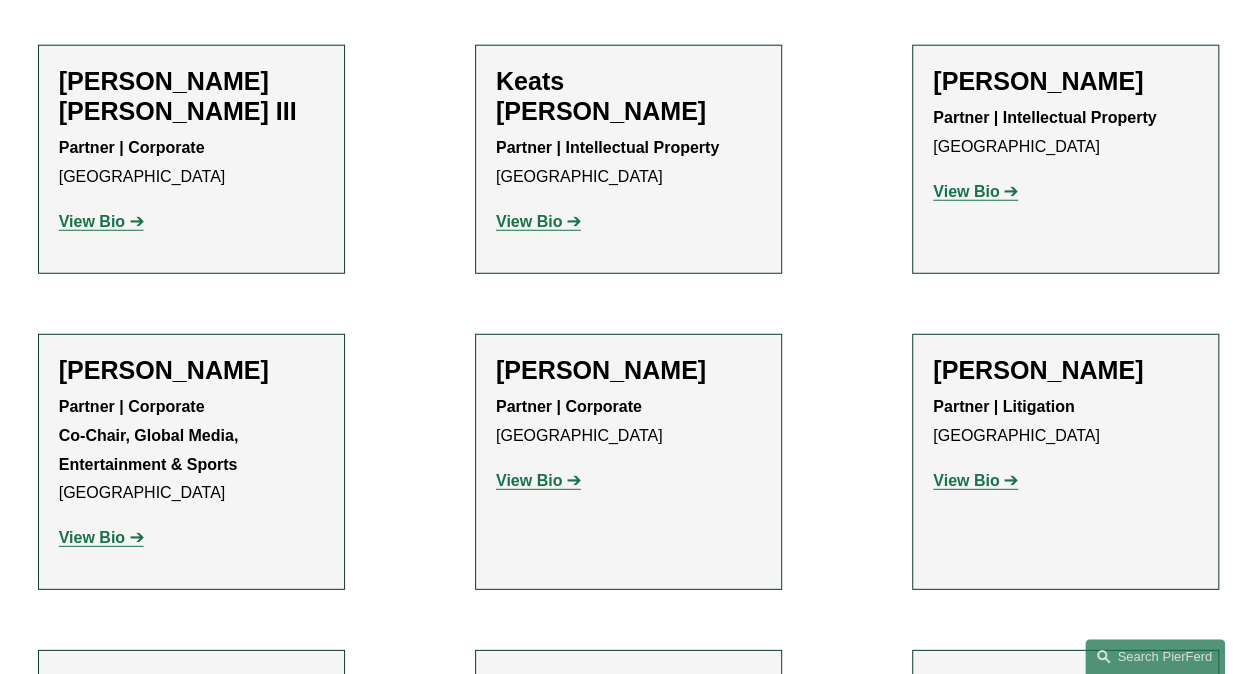 scroll, scrollTop: 2700, scrollLeft: 0, axis: vertical 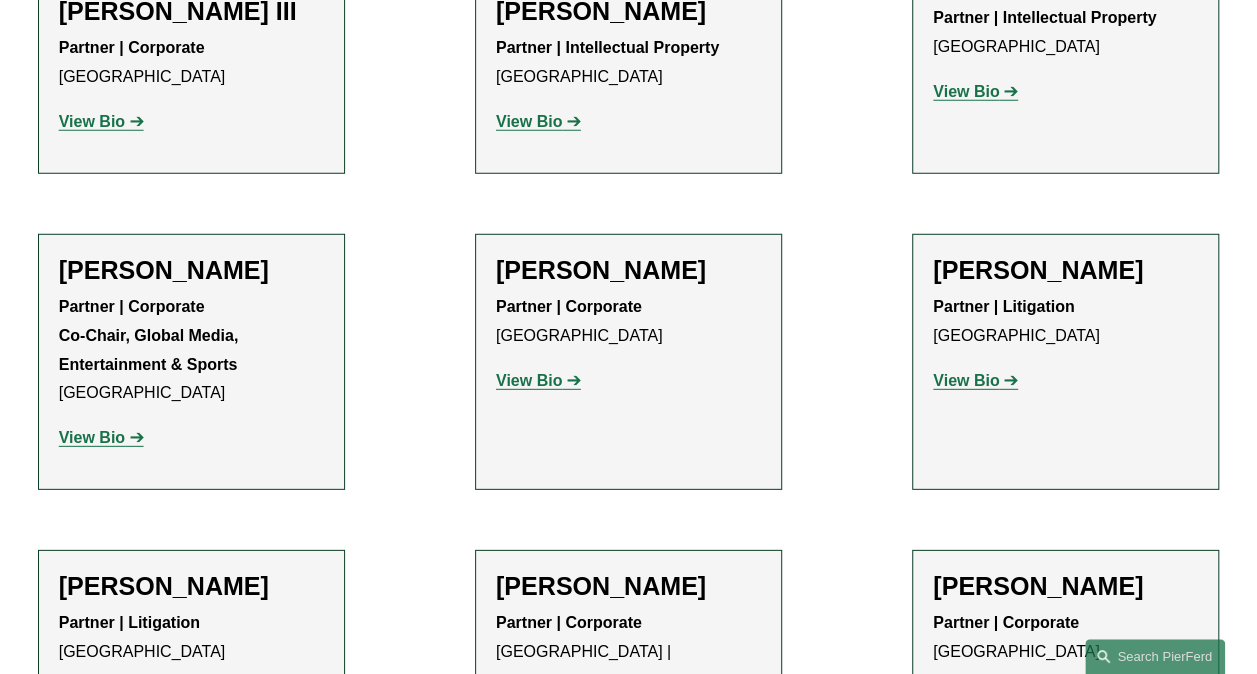 click on "View Bio" 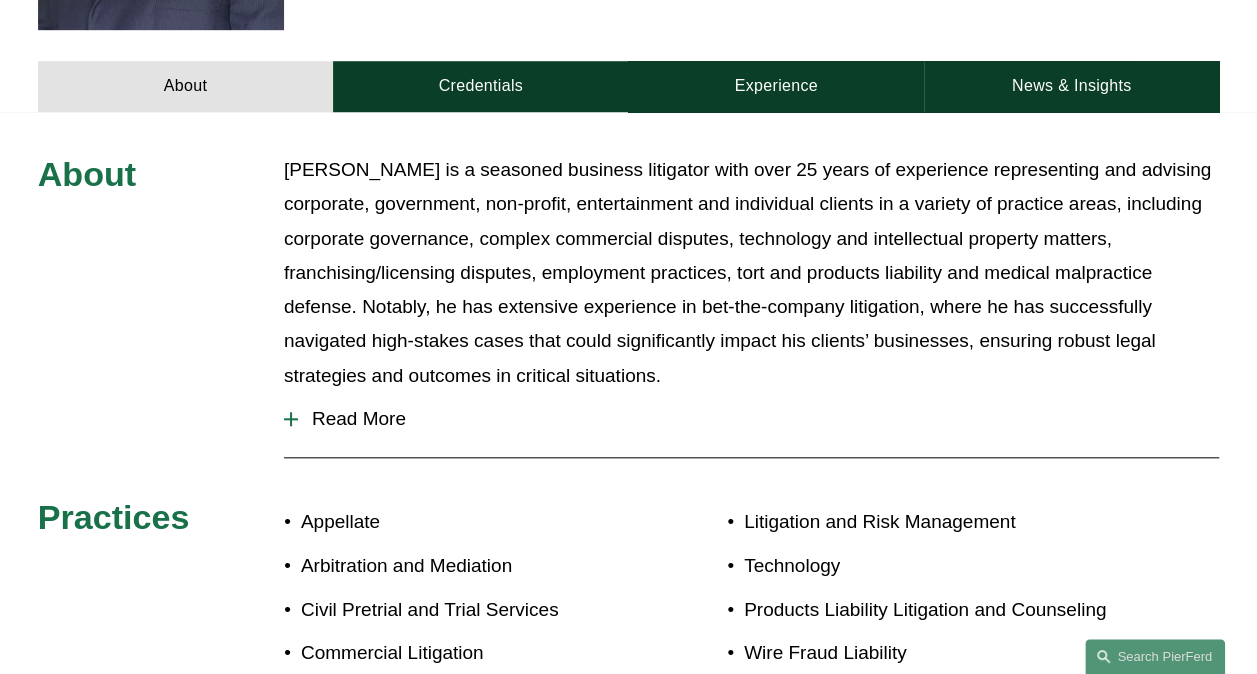 scroll, scrollTop: 800, scrollLeft: 0, axis: vertical 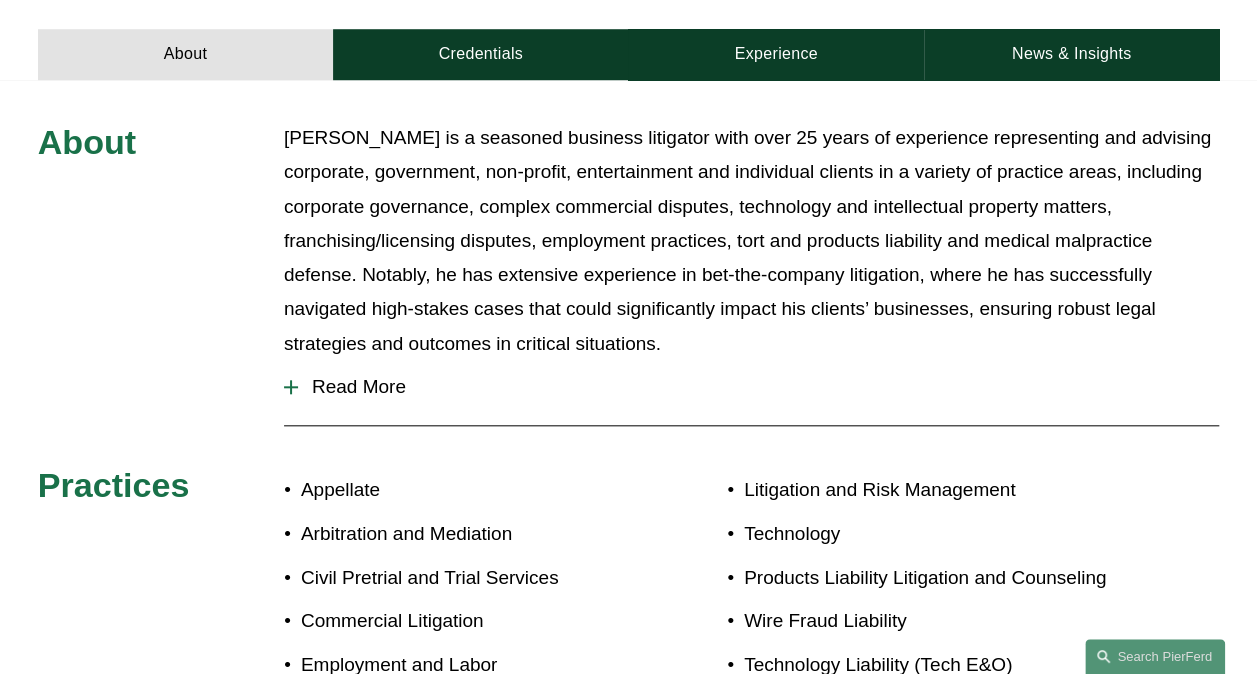 click on "Read More" at bounding box center (758, 387) 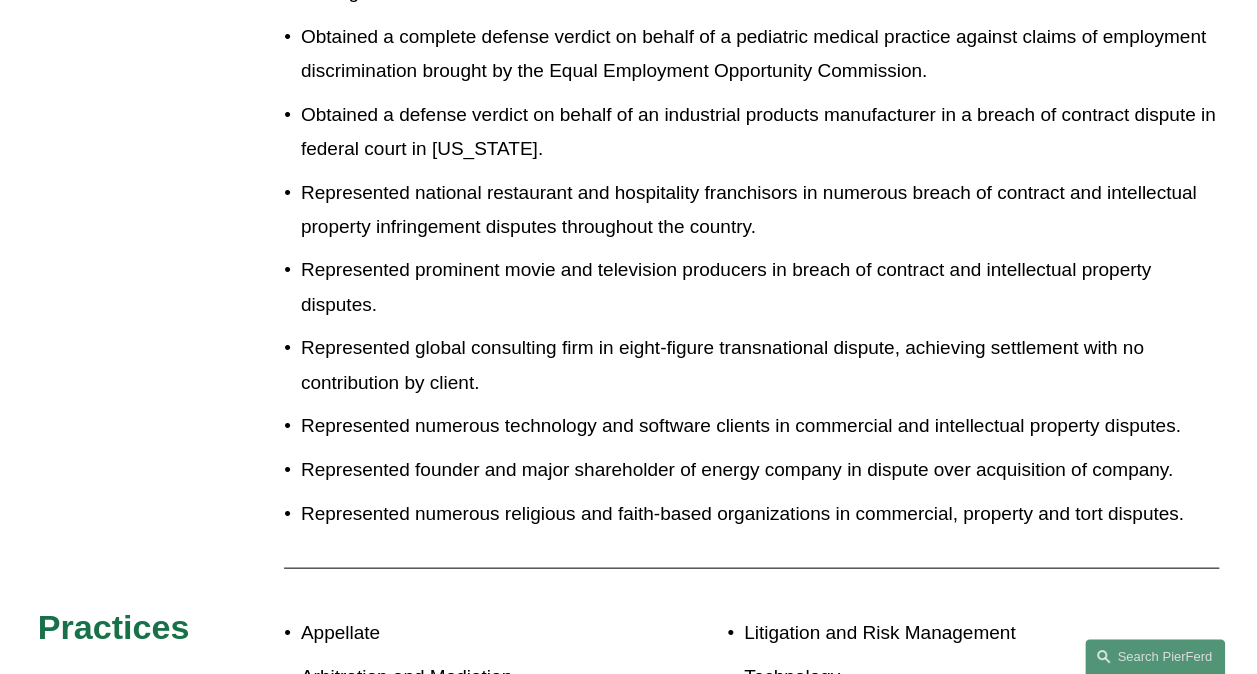 scroll, scrollTop: 1900, scrollLeft: 0, axis: vertical 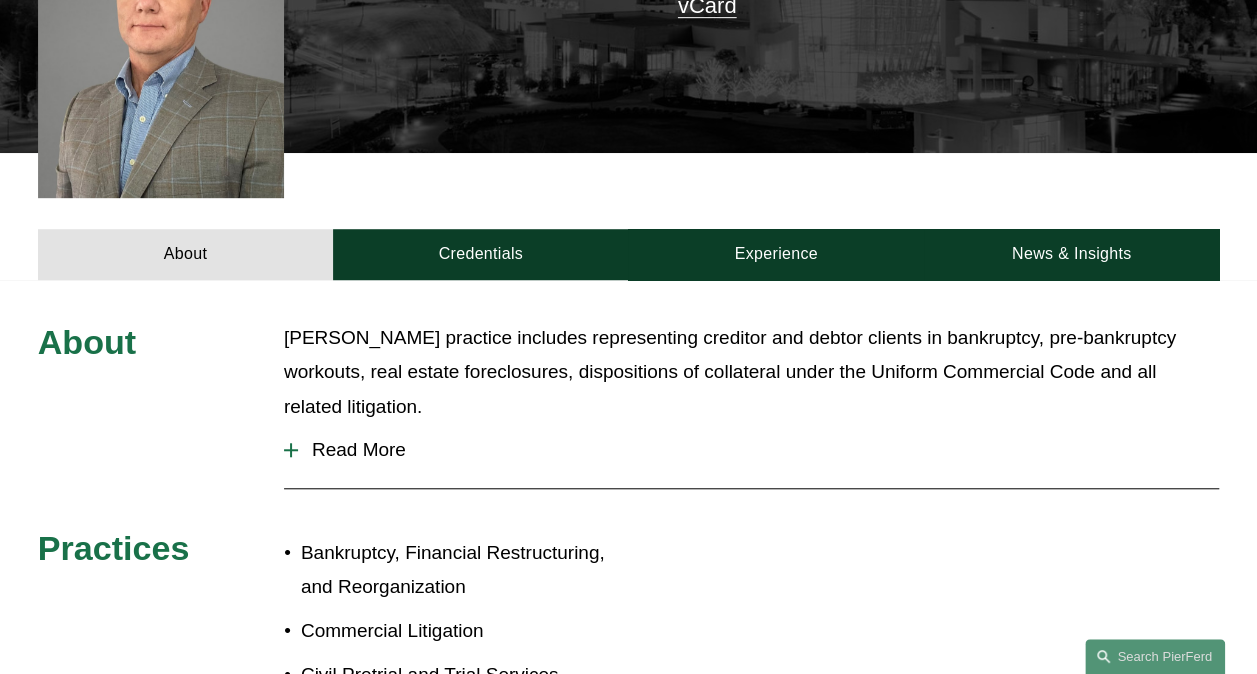 click at bounding box center [291, 450] 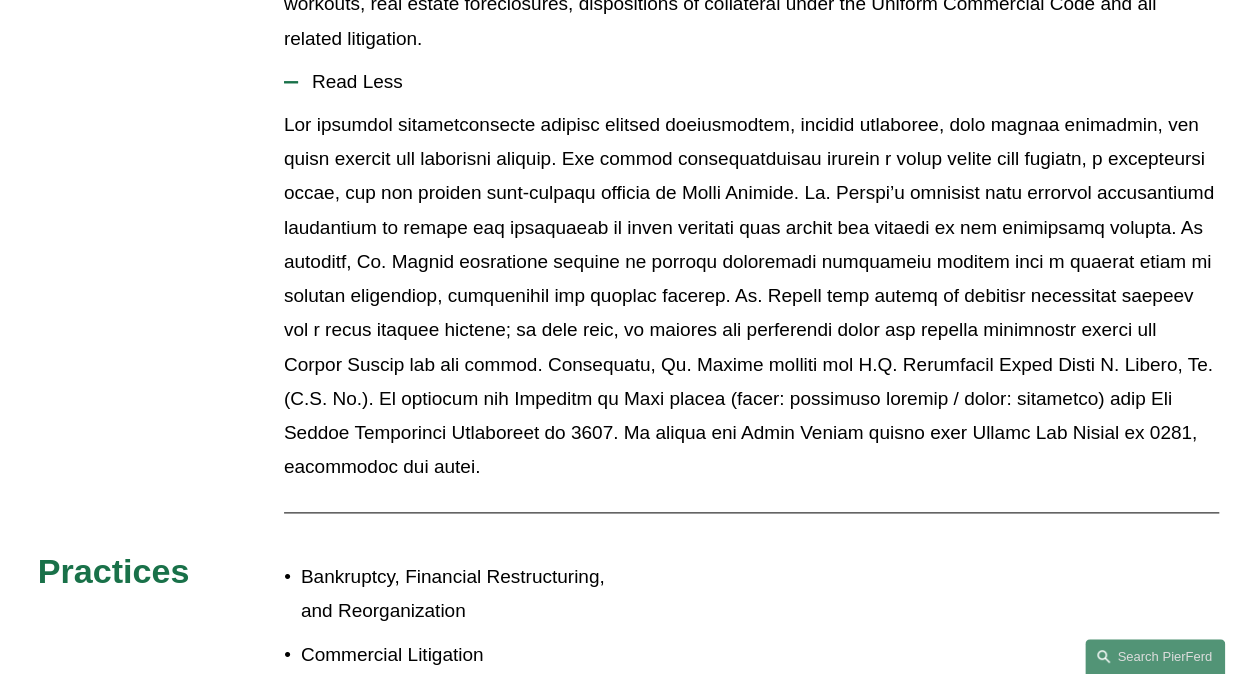 scroll, scrollTop: 1000, scrollLeft: 0, axis: vertical 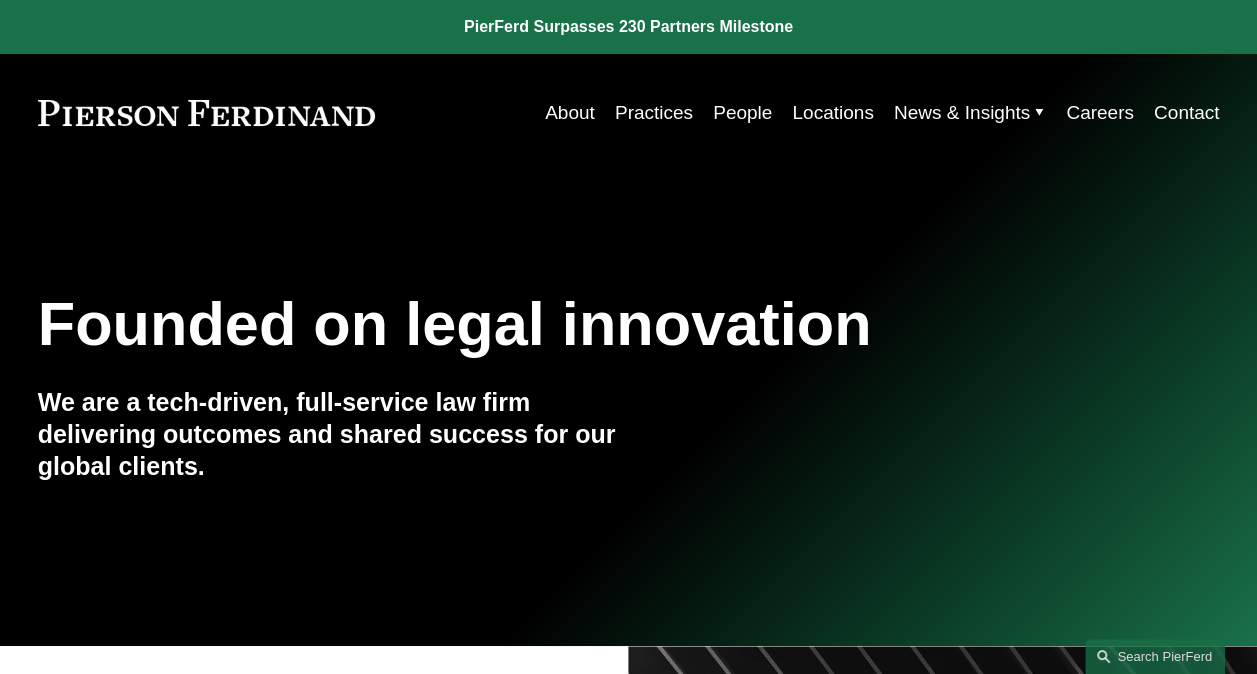 click on "Locations" at bounding box center [832, 113] 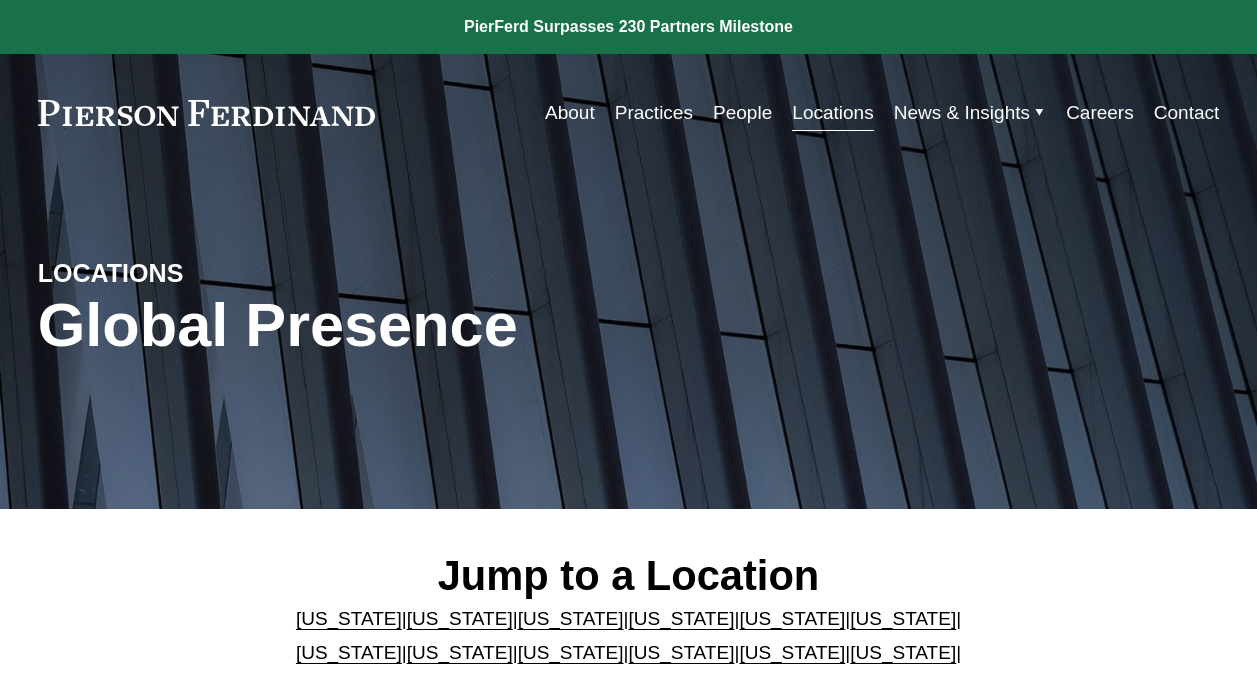 scroll, scrollTop: 0, scrollLeft: 0, axis: both 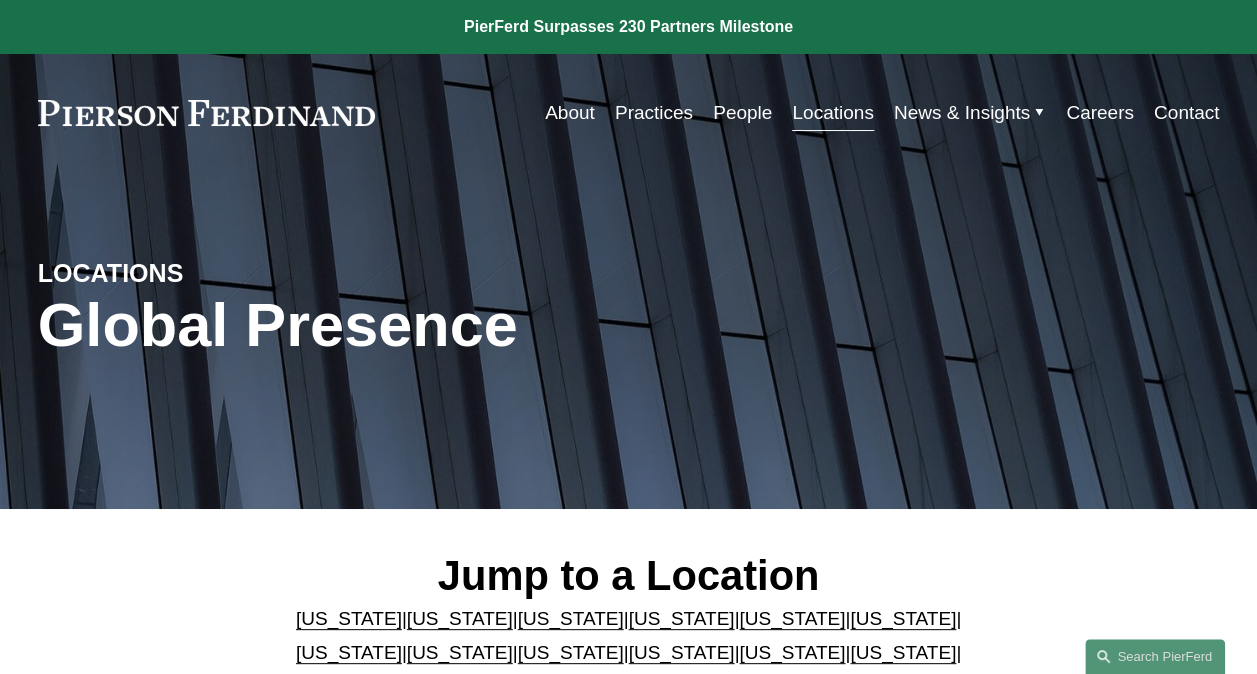 click on "[US_STATE]" at bounding box center (903, 618) 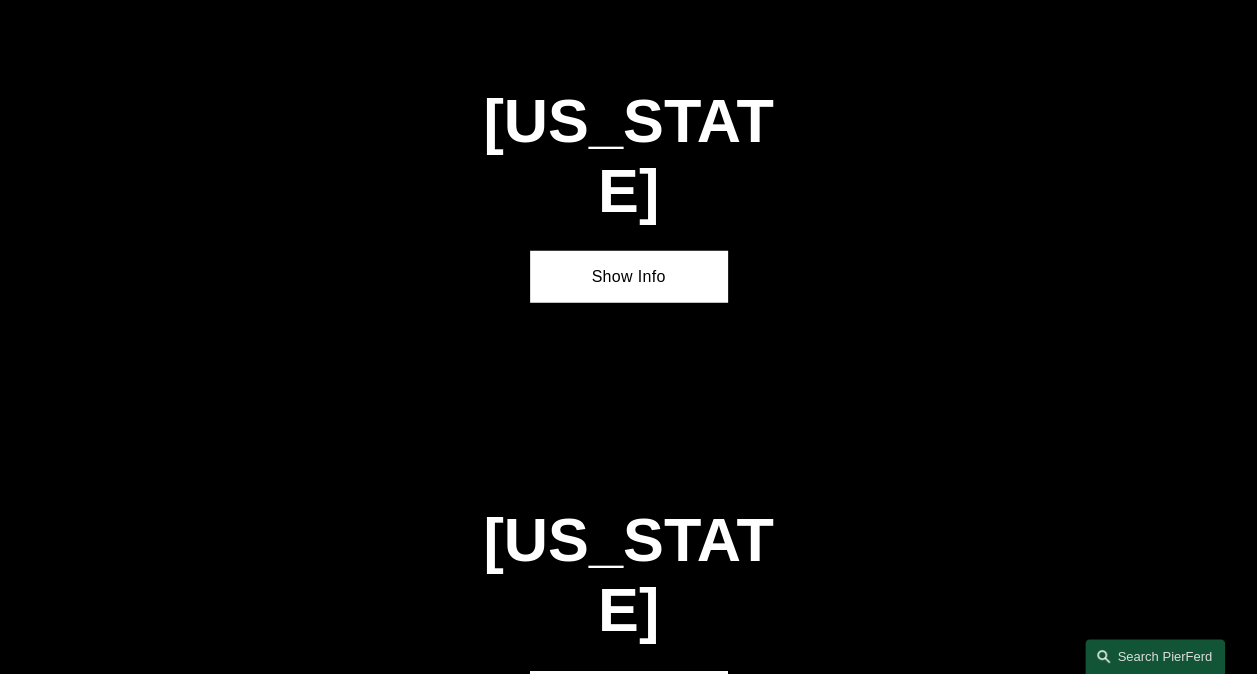 scroll, scrollTop: 2584, scrollLeft: 0, axis: vertical 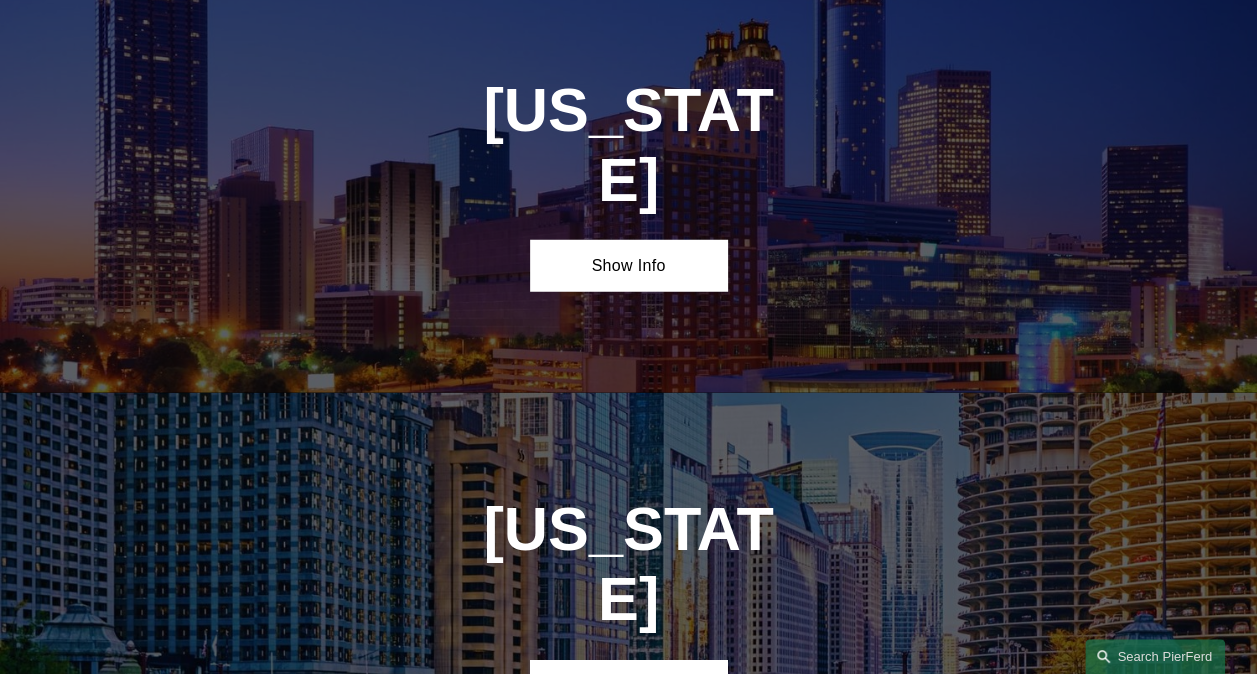 click on "Show Info" at bounding box center (628, 265) 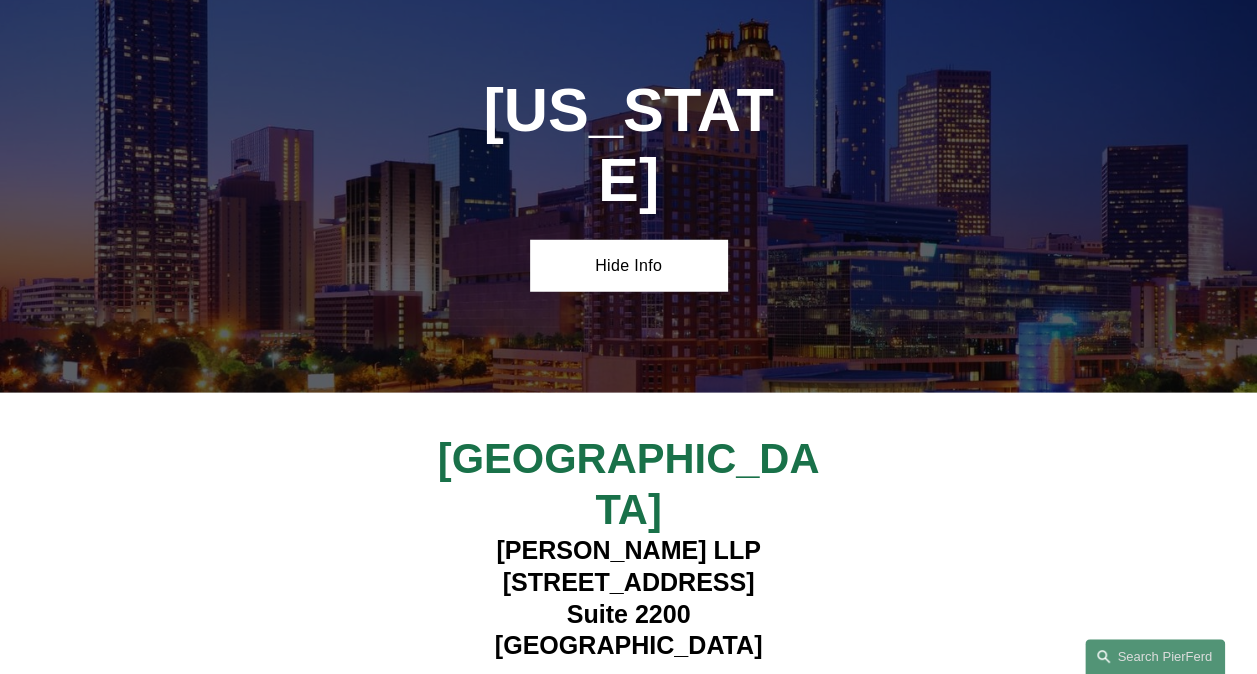 click on "View Lawyers" at bounding box center [620, 687] 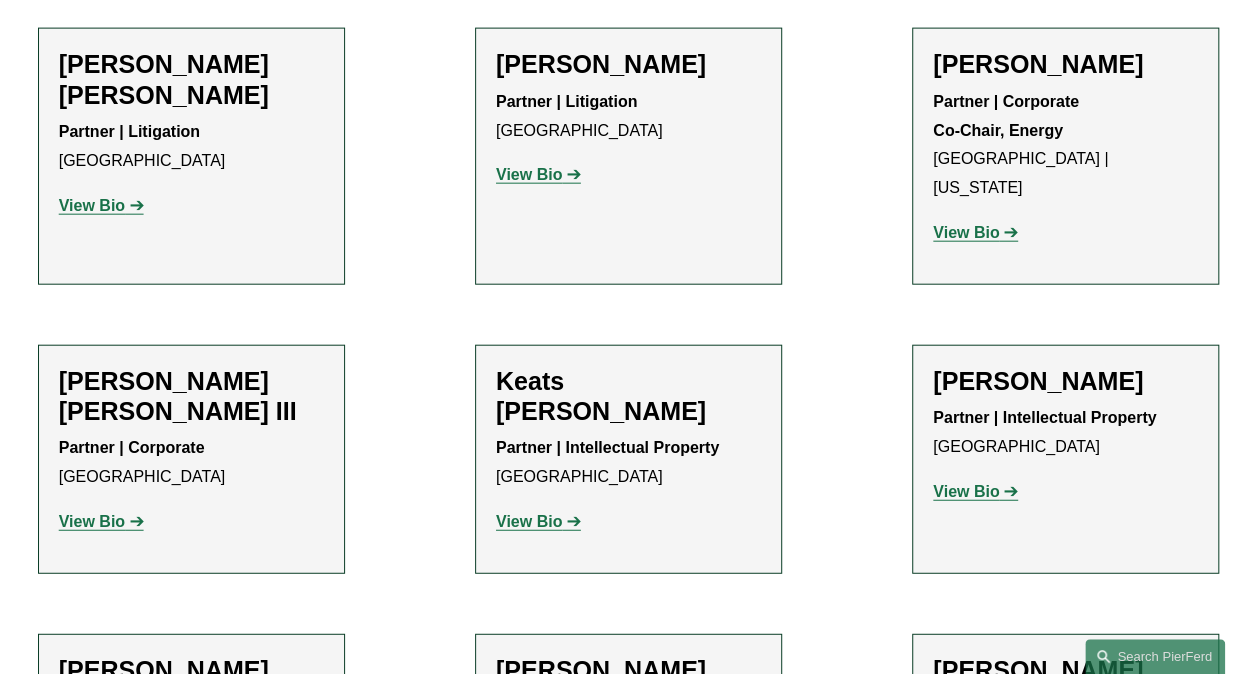 scroll, scrollTop: 2000, scrollLeft: 0, axis: vertical 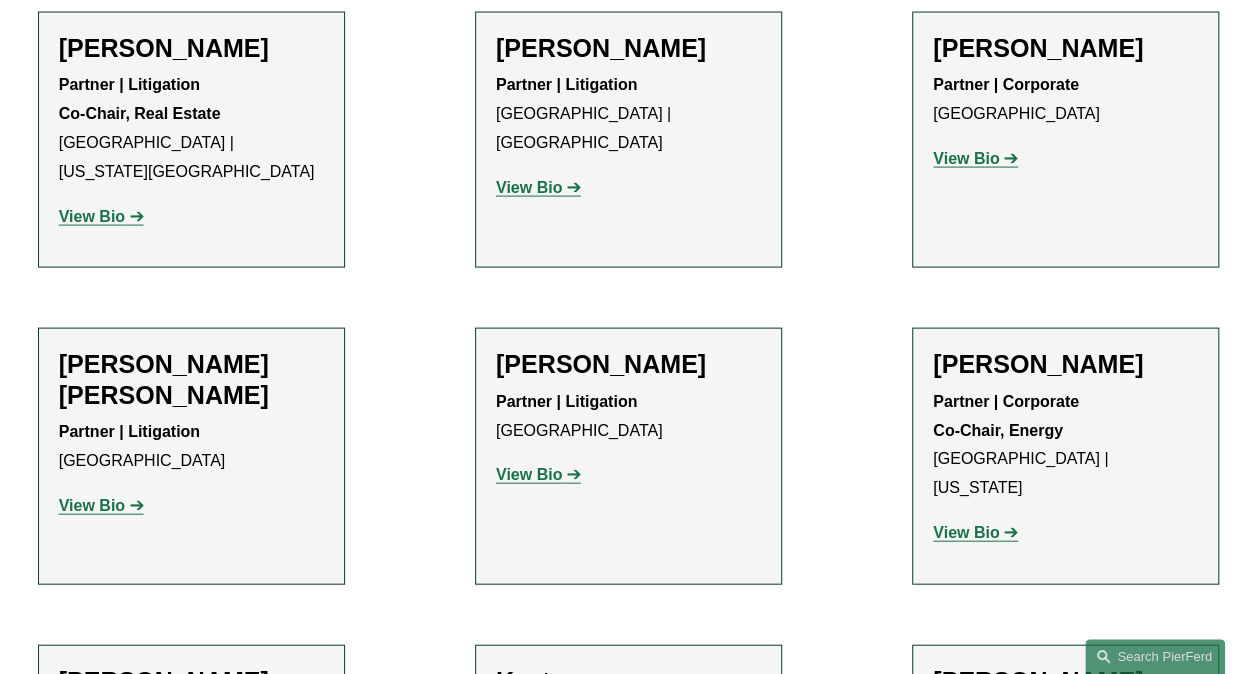 click on "View Bio" 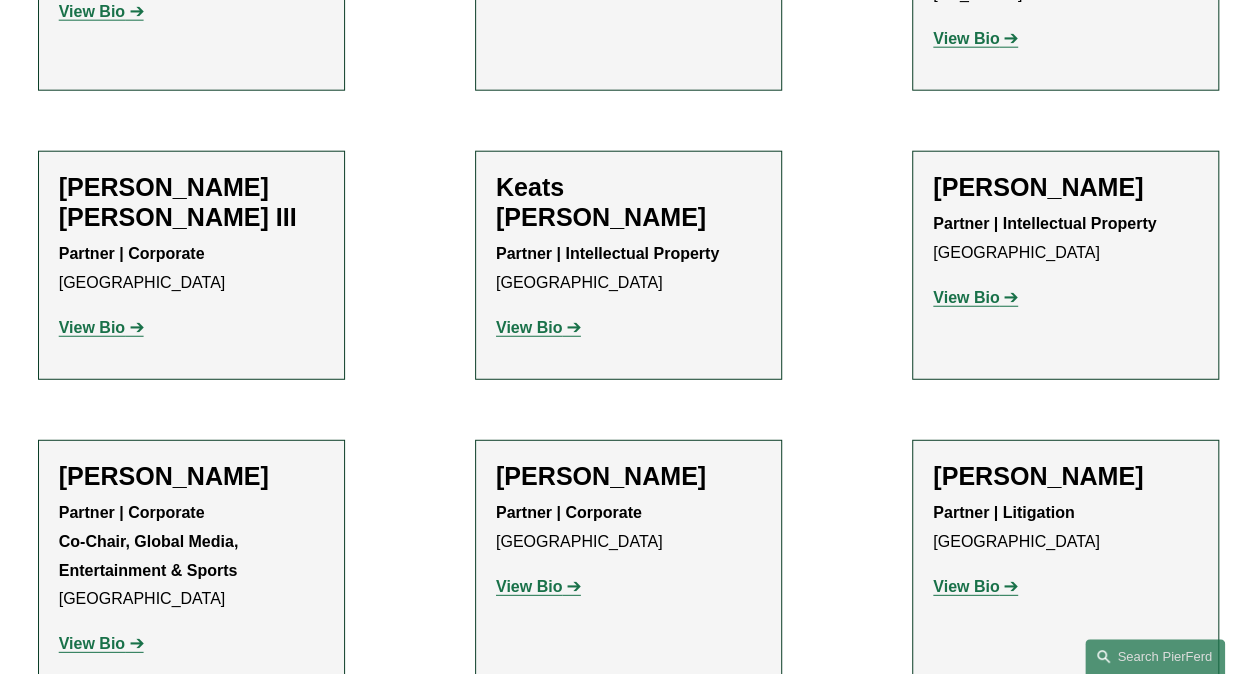 scroll, scrollTop: 2500, scrollLeft: 0, axis: vertical 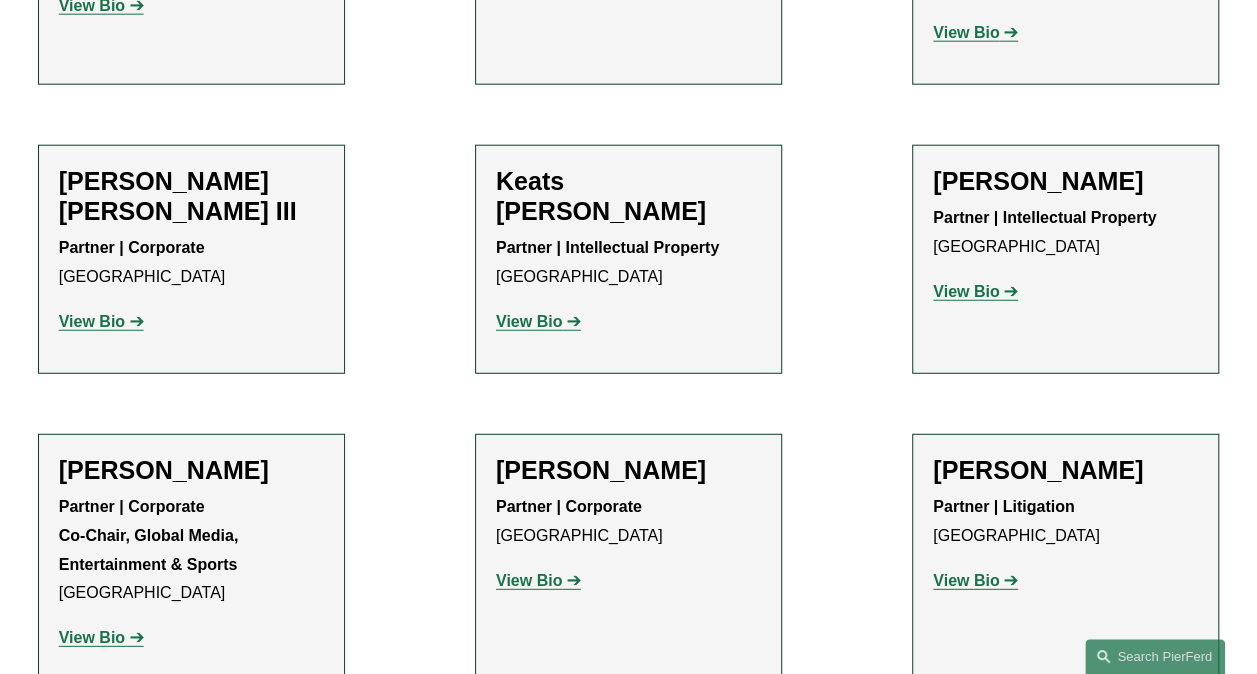 click on "View Bio" 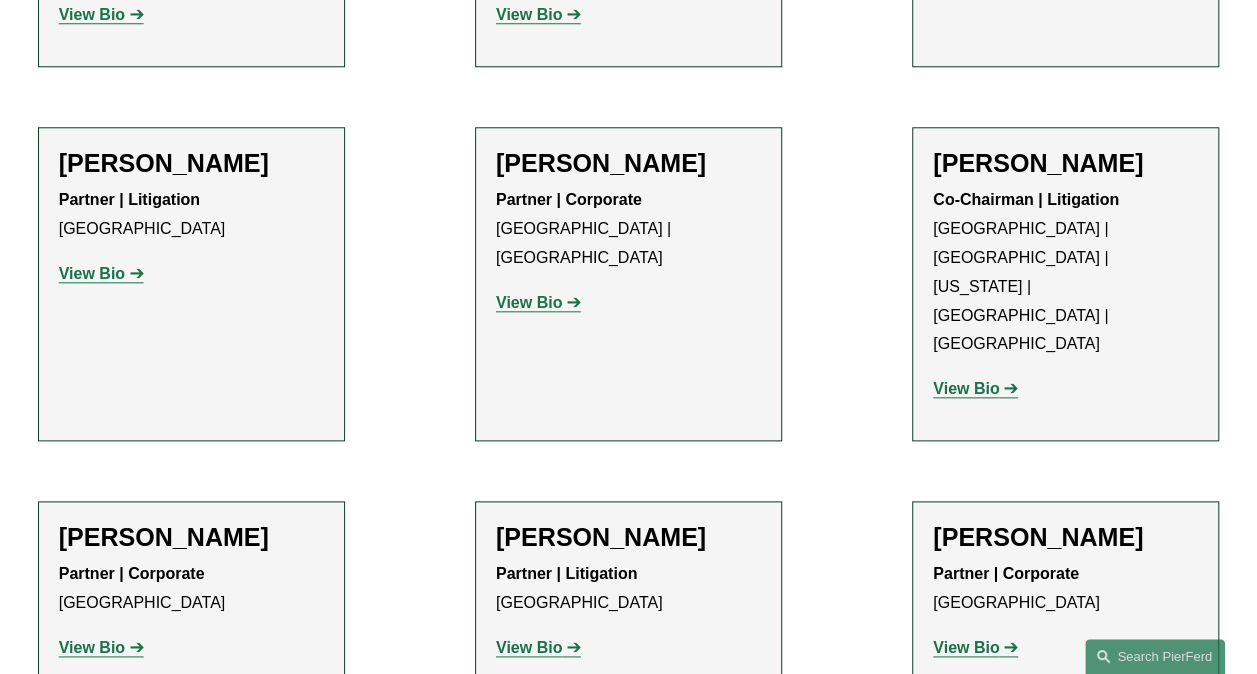 scroll, scrollTop: 800, scrollLeft: 0, axis: vertical 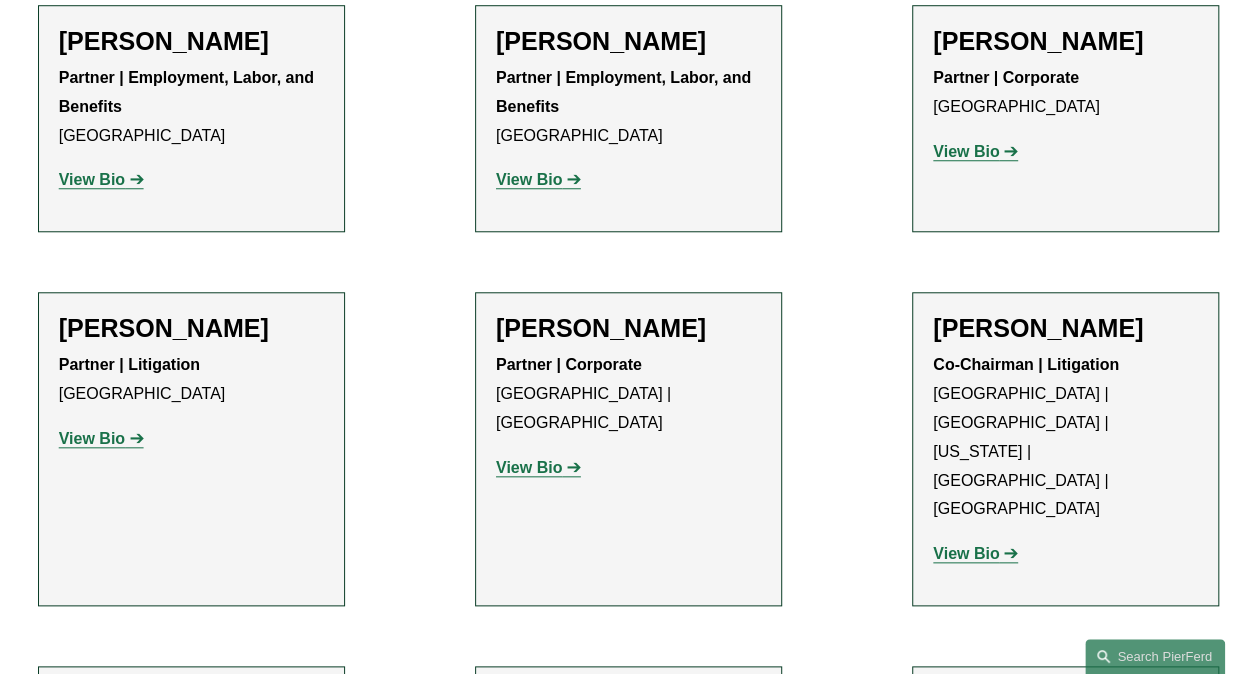 click on "View Bio" 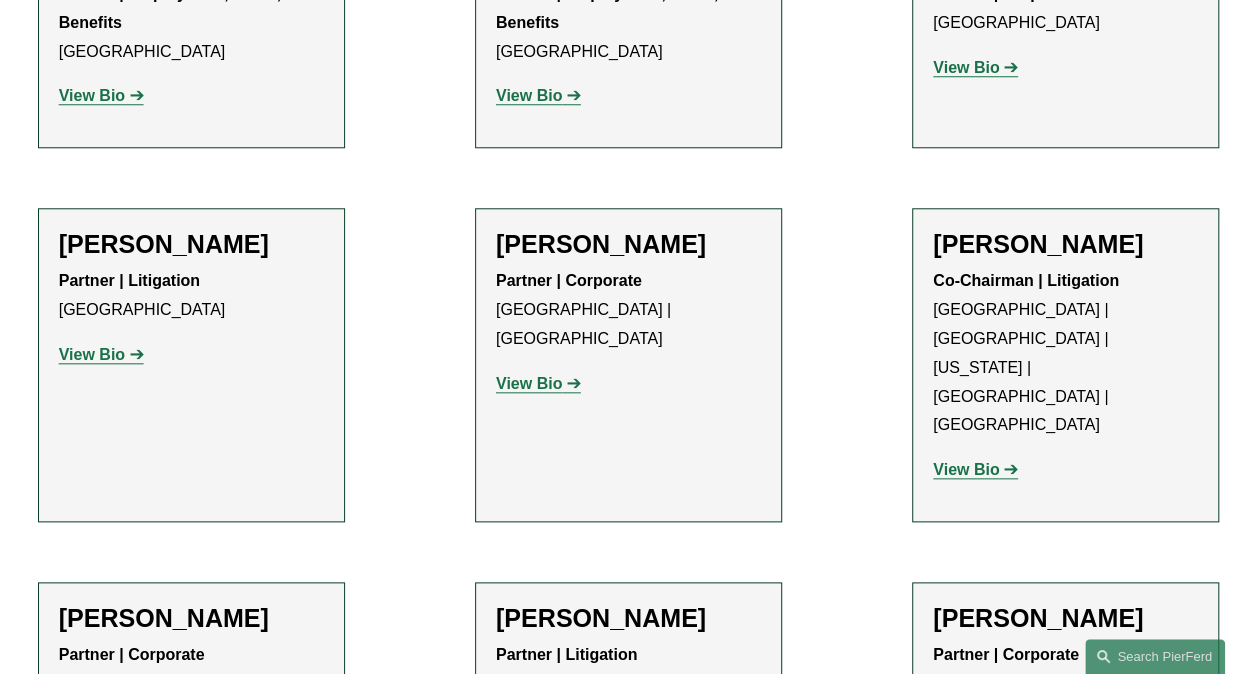 scroll, scrollTop: 900, scrollLeft: 0, axis: vertical 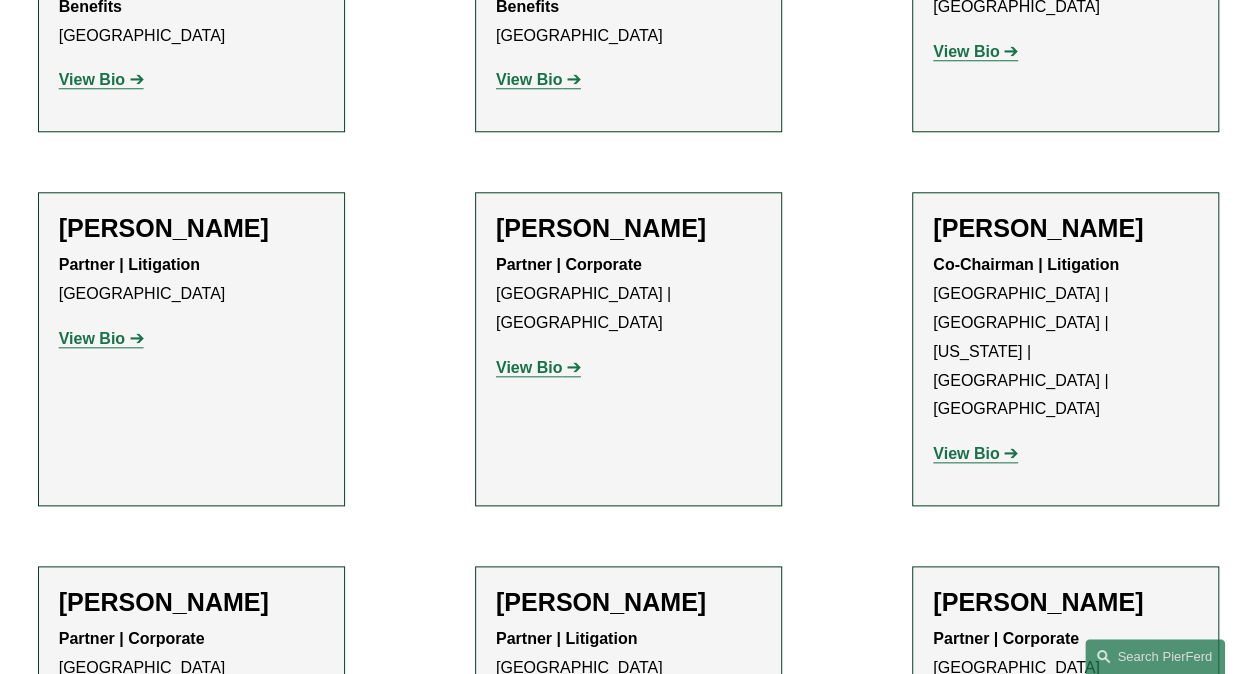 click on "View Bio" 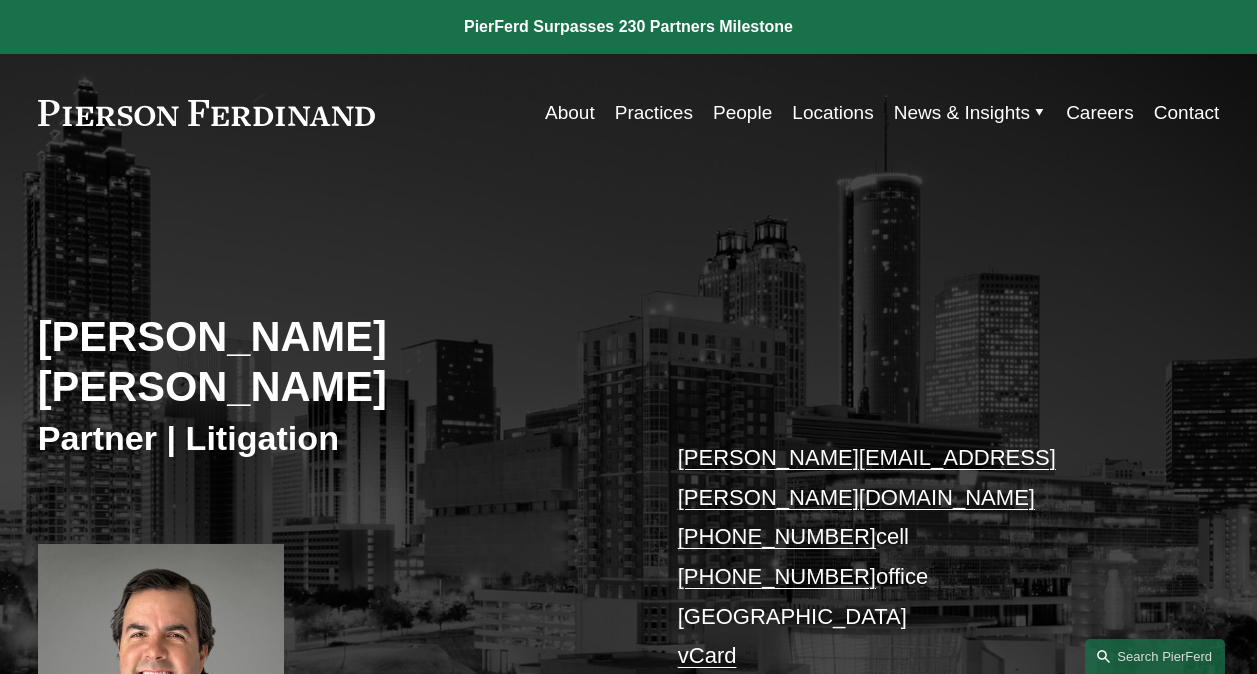 scroll, scrollTop: 0, scrollLeft: 0, axis: both 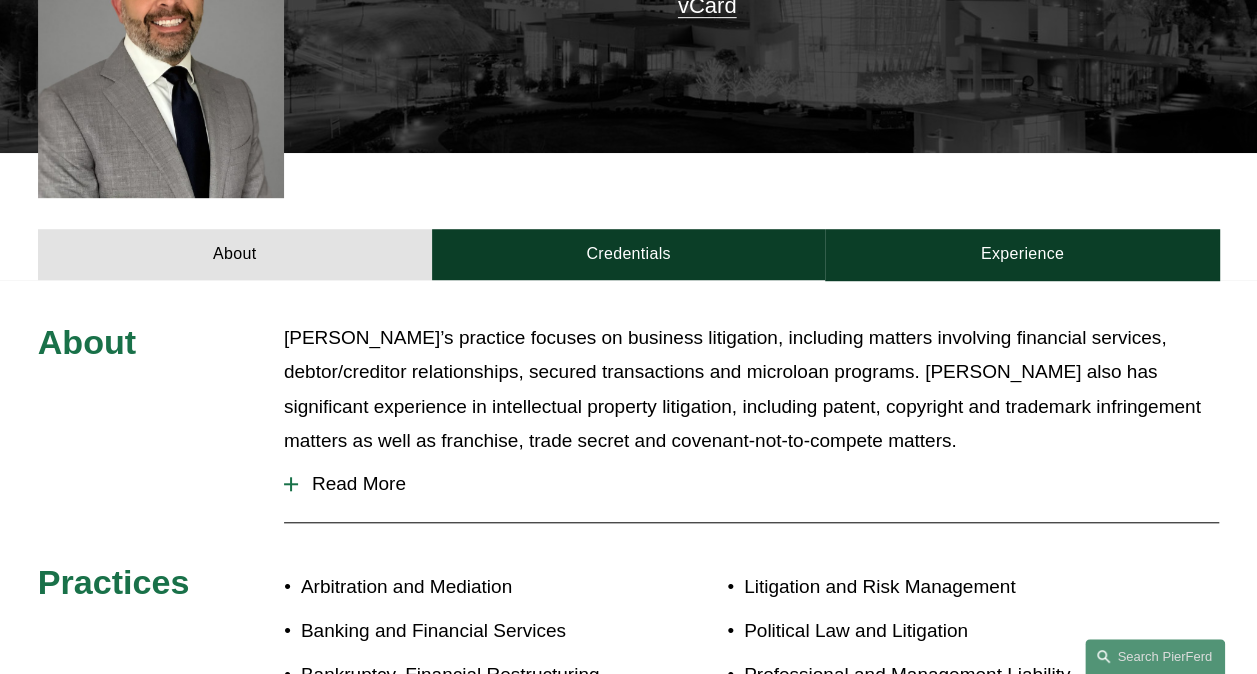 click on "Read More" at bounding box center (758, 484) 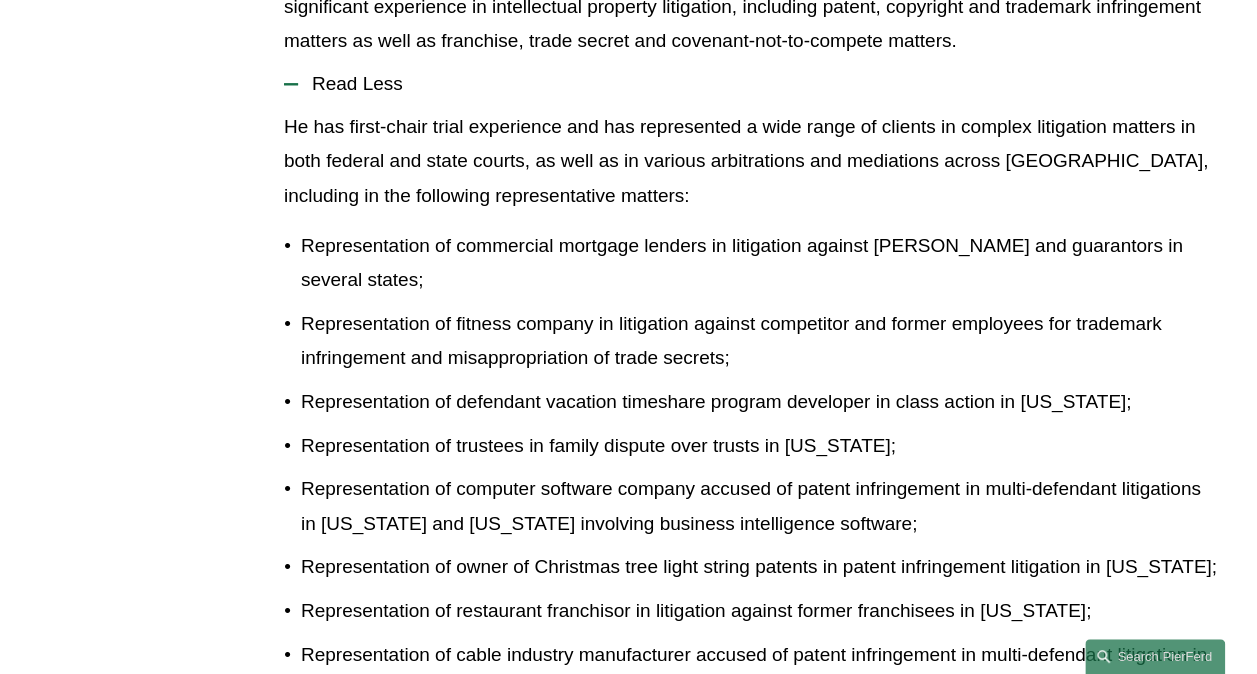 scroll, scrollTop: 1100, scrollLeft: 0, axis: vertical 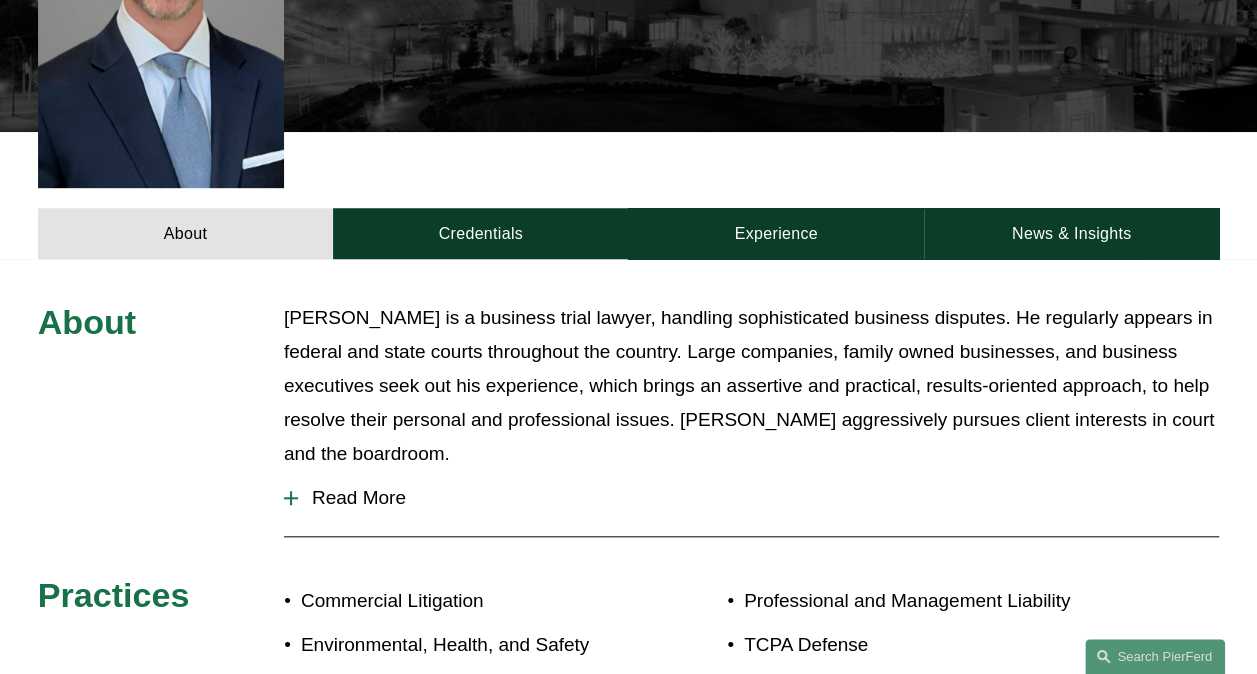 click on "Read More" at bounding box center [758, 498] 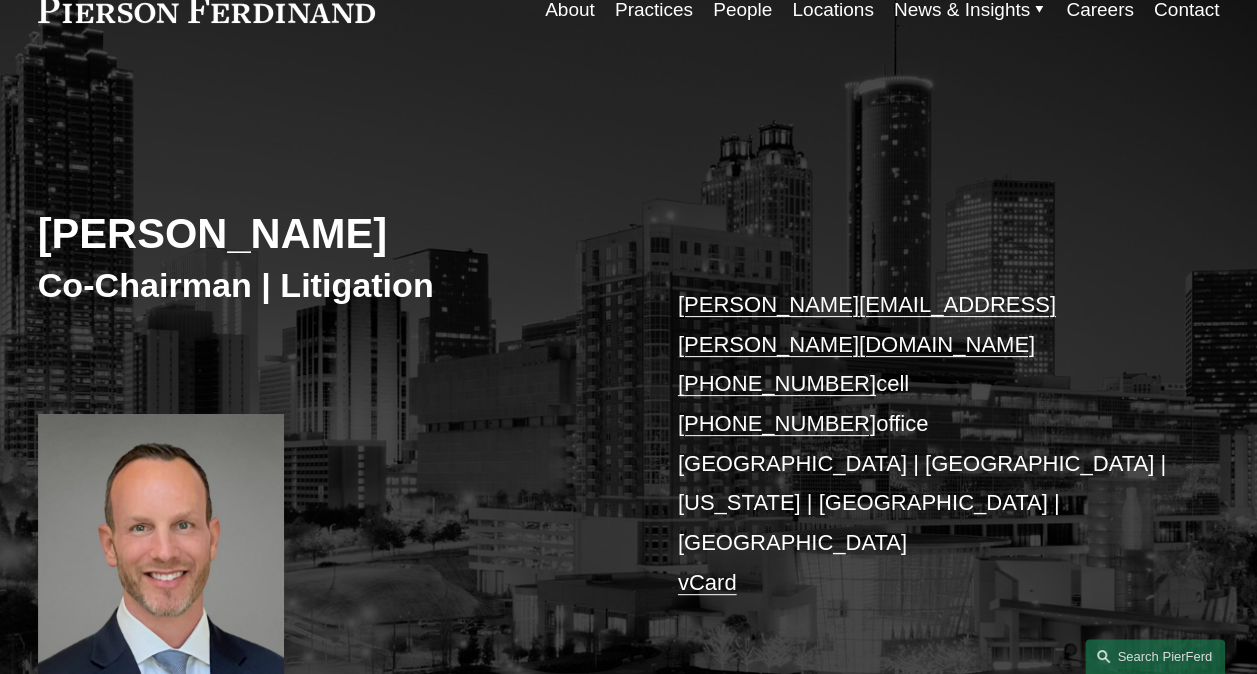 scroll, scrollTop: 200, scrollLeft: 0, axis: vertical 